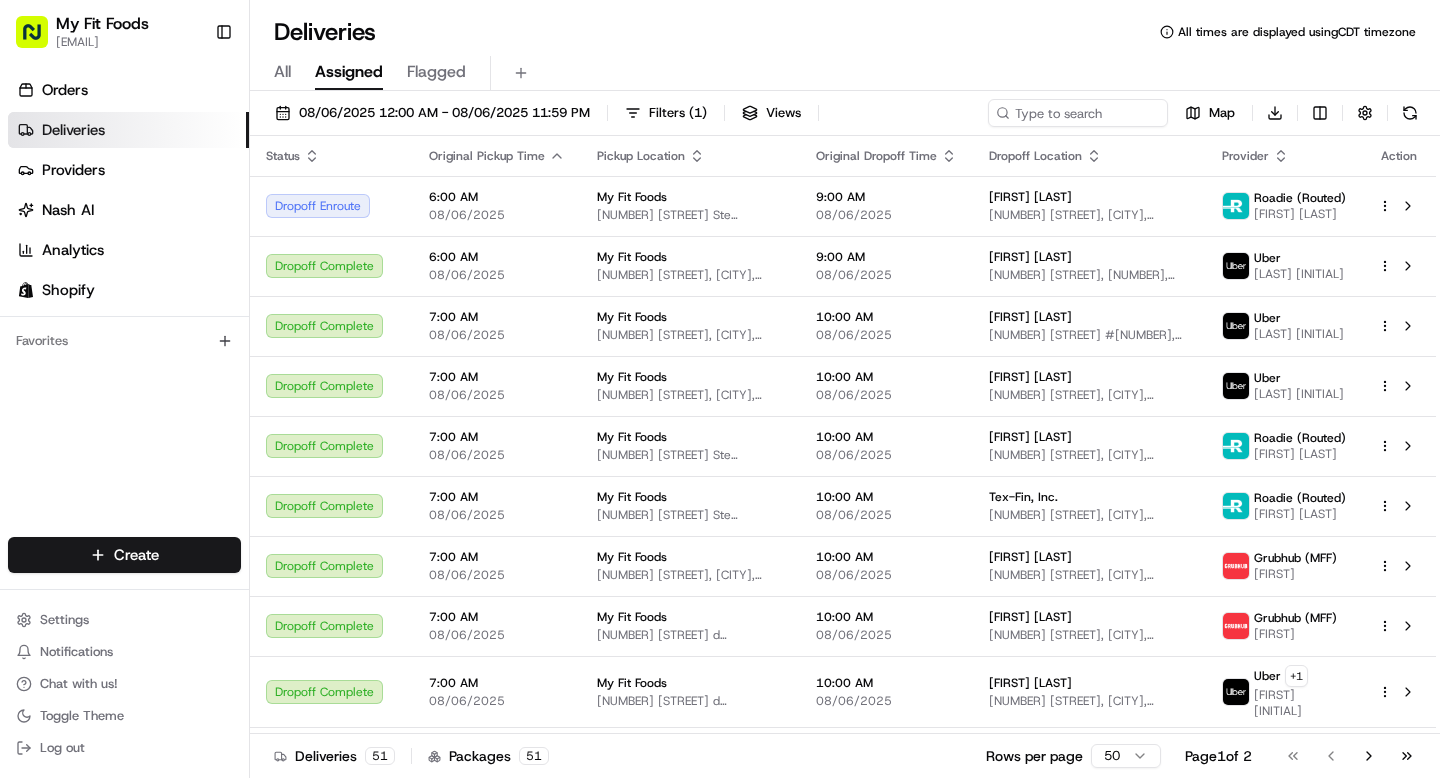 scroll, scrollTop: 0, scrollLeft: 0, axis: both 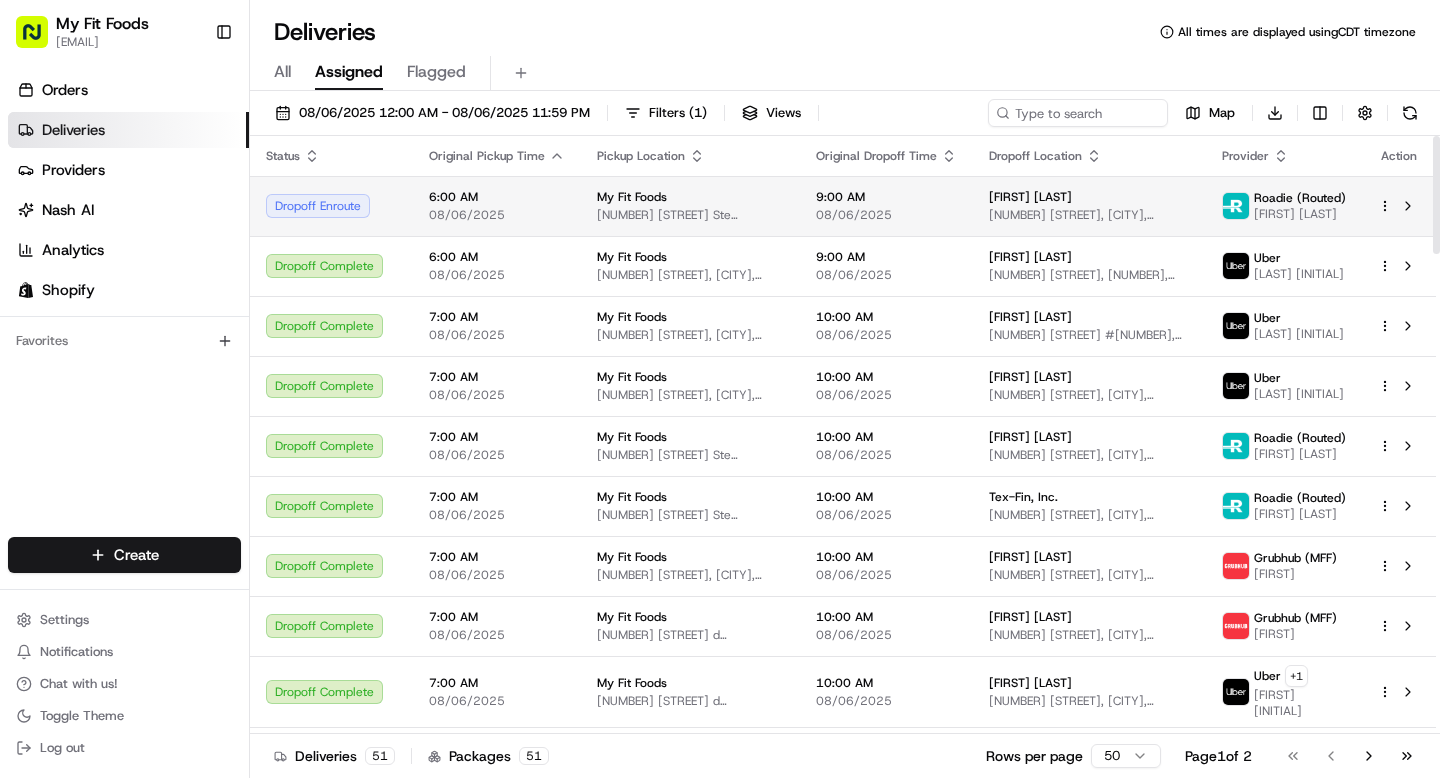 click on "[NUMBER] [STREET] Ste [NUMBER], [CITY], [STATE] [POSTAL_CODE], [COUNTRY]" at bounding box center [690, 215] 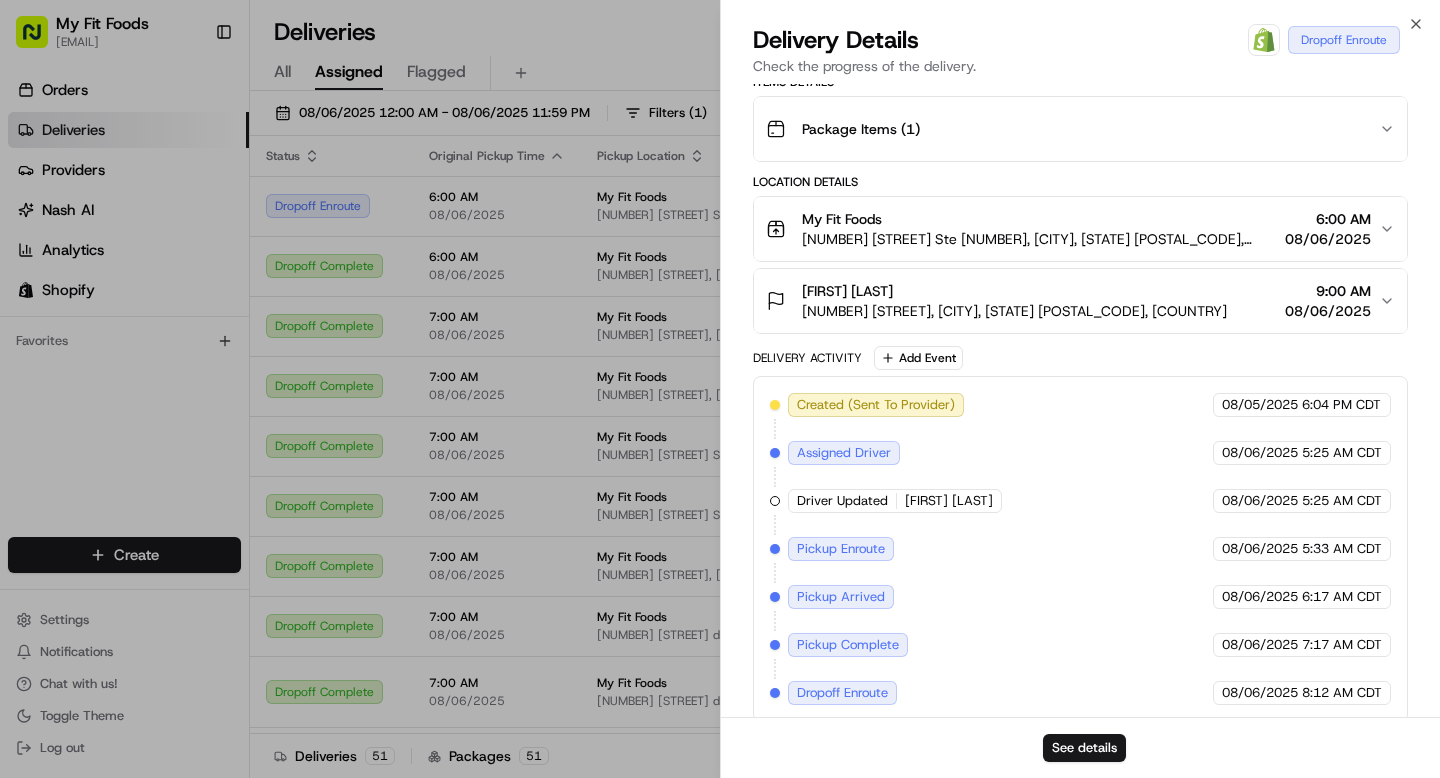 scroll, scrollTop: 521, scrollLeft: 0, axis: vertical 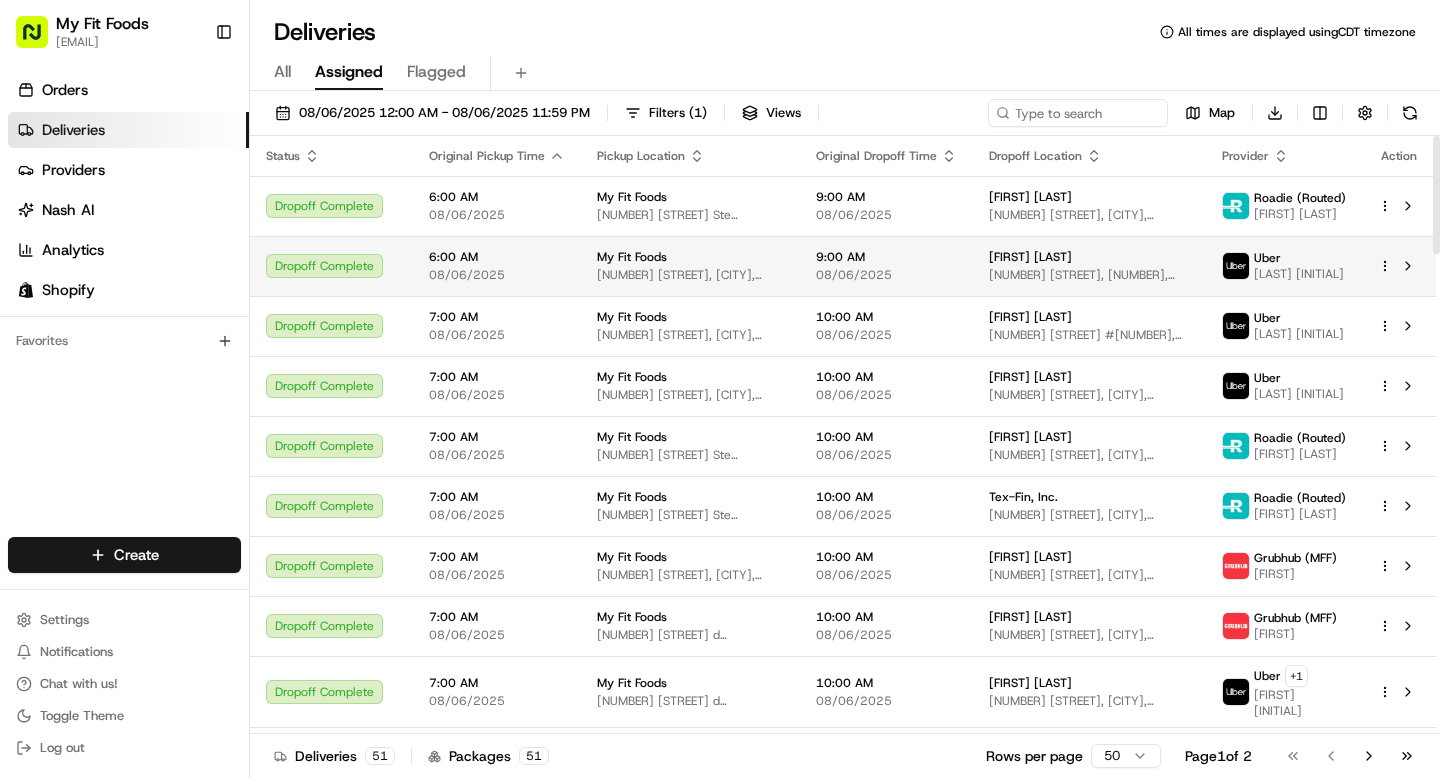 click on "[NUMBER] [STREET], [APARTMENT], [CITY], [STATE] [POSTAL_CODE], [COUNTRY]" at bounding box center (1089, 275) 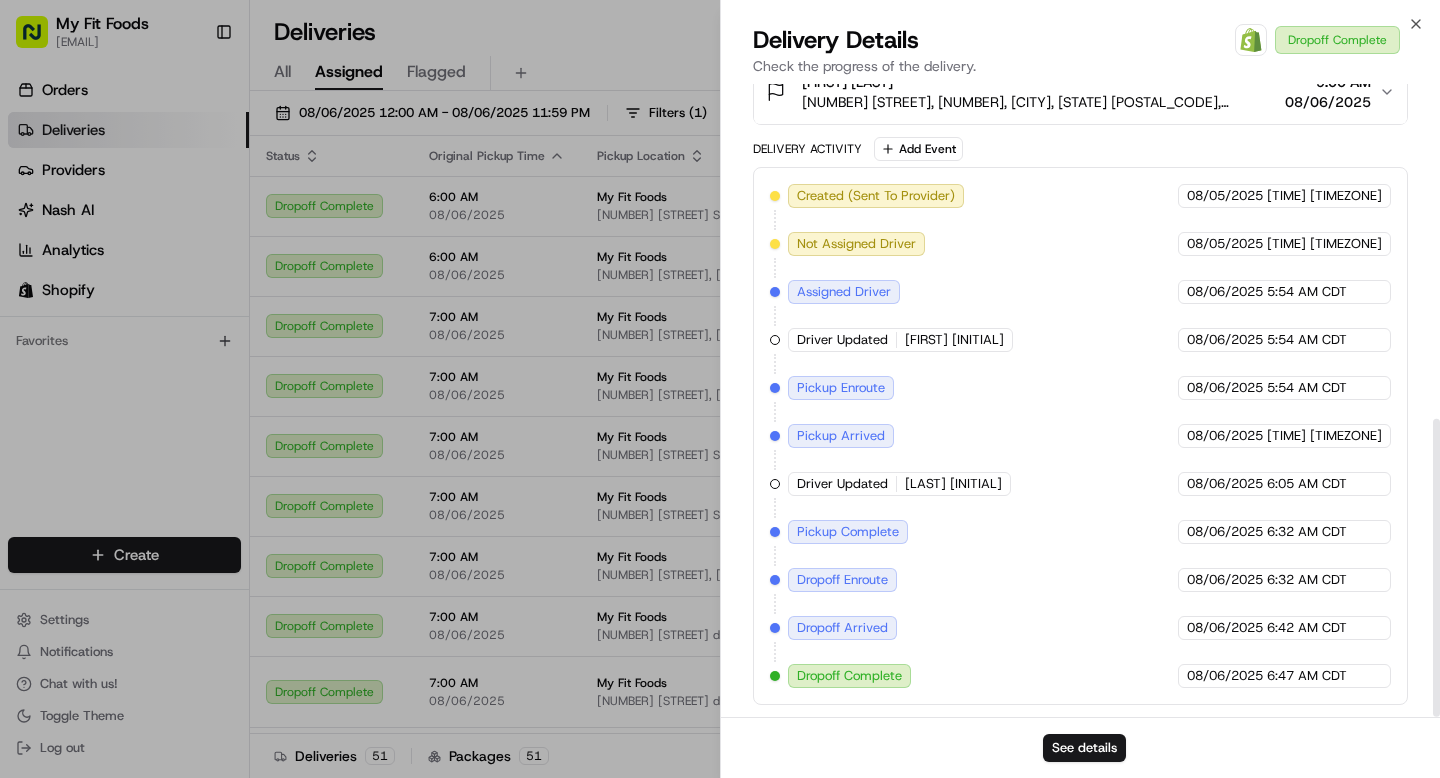 scroll, scrollTop: 710, scrollLeft: 0, axis: vertical 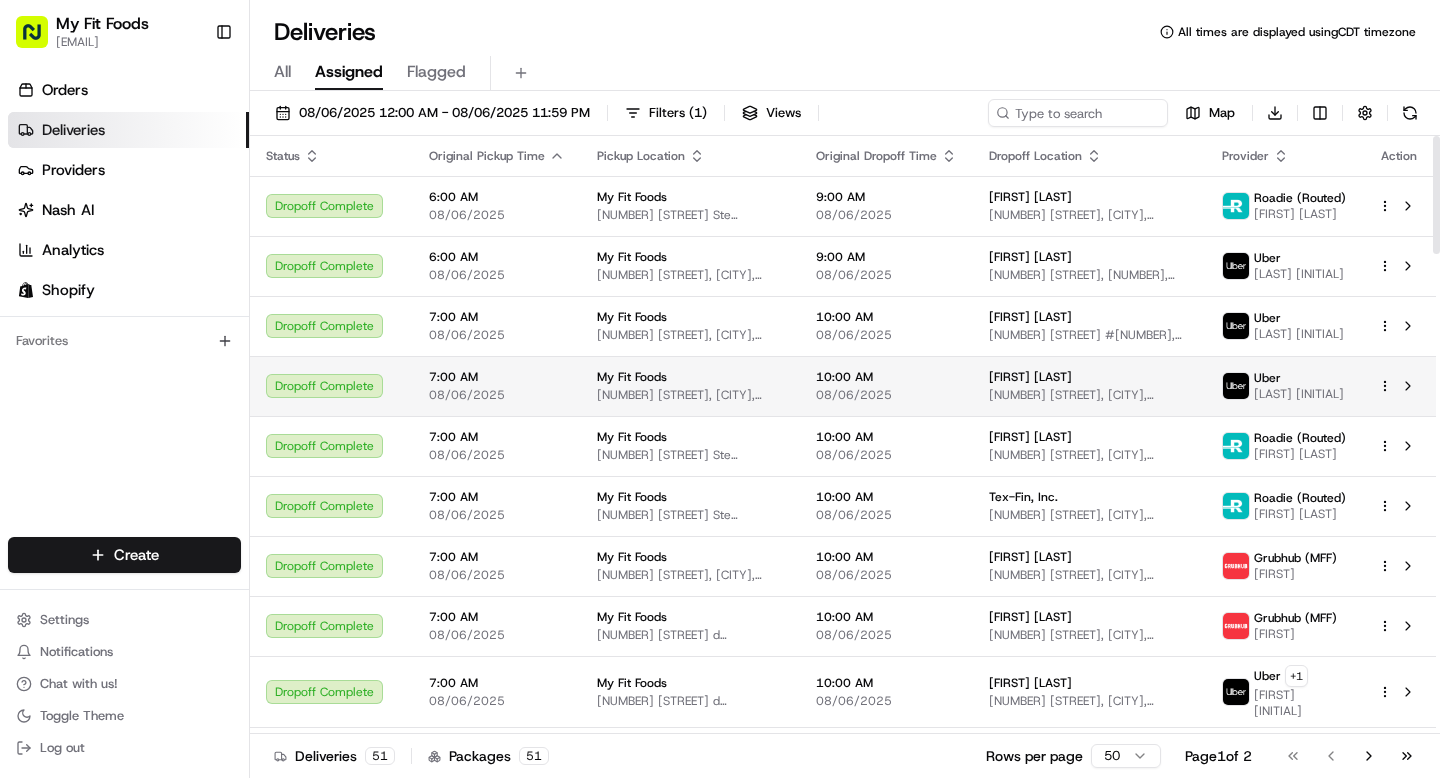 click on "[NUMBER] [STREET], [CITY], [STATE] [POSTAL_CODE], [COUNTRY]" at bounding box center [690, 395] 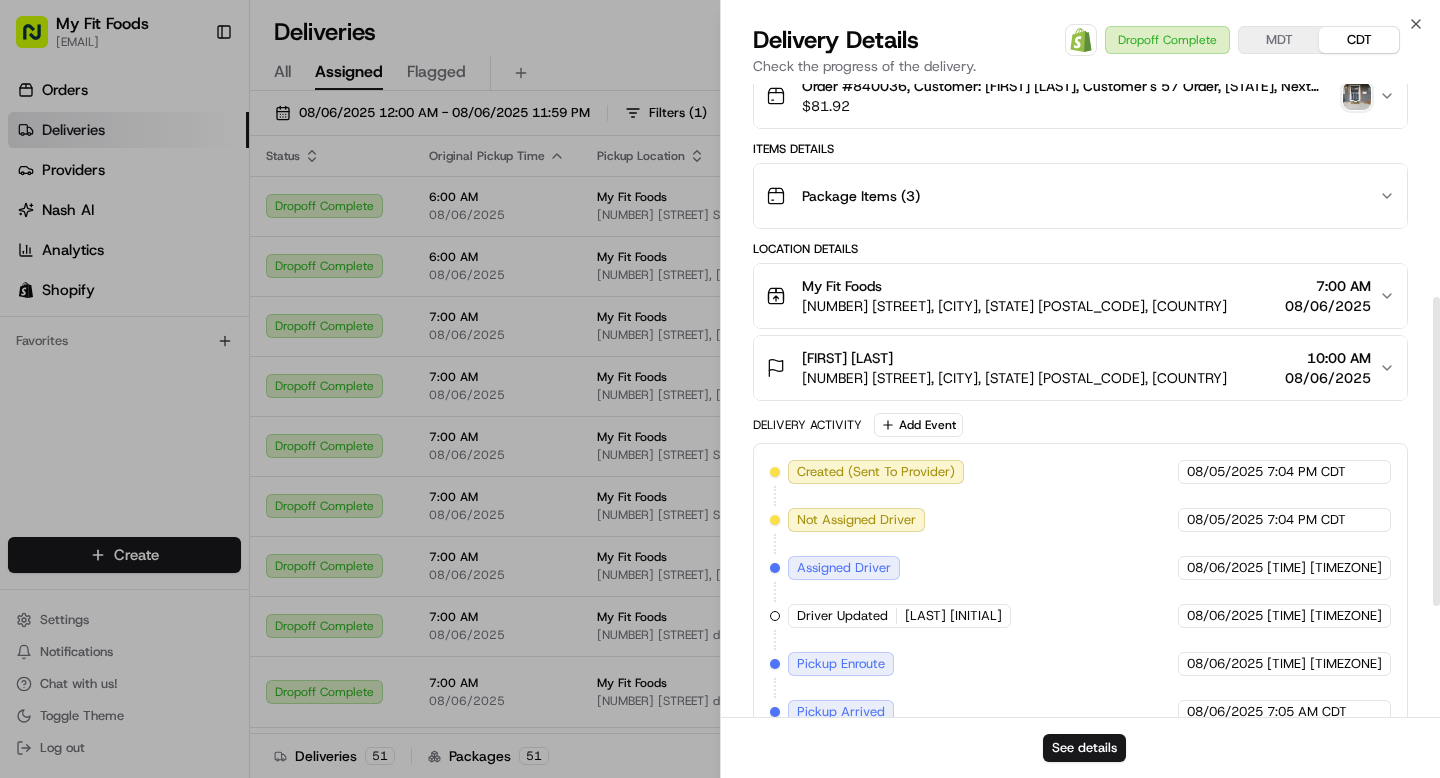 scroll, scrollTop: 665, scrollLeft: 0, axis: vertical 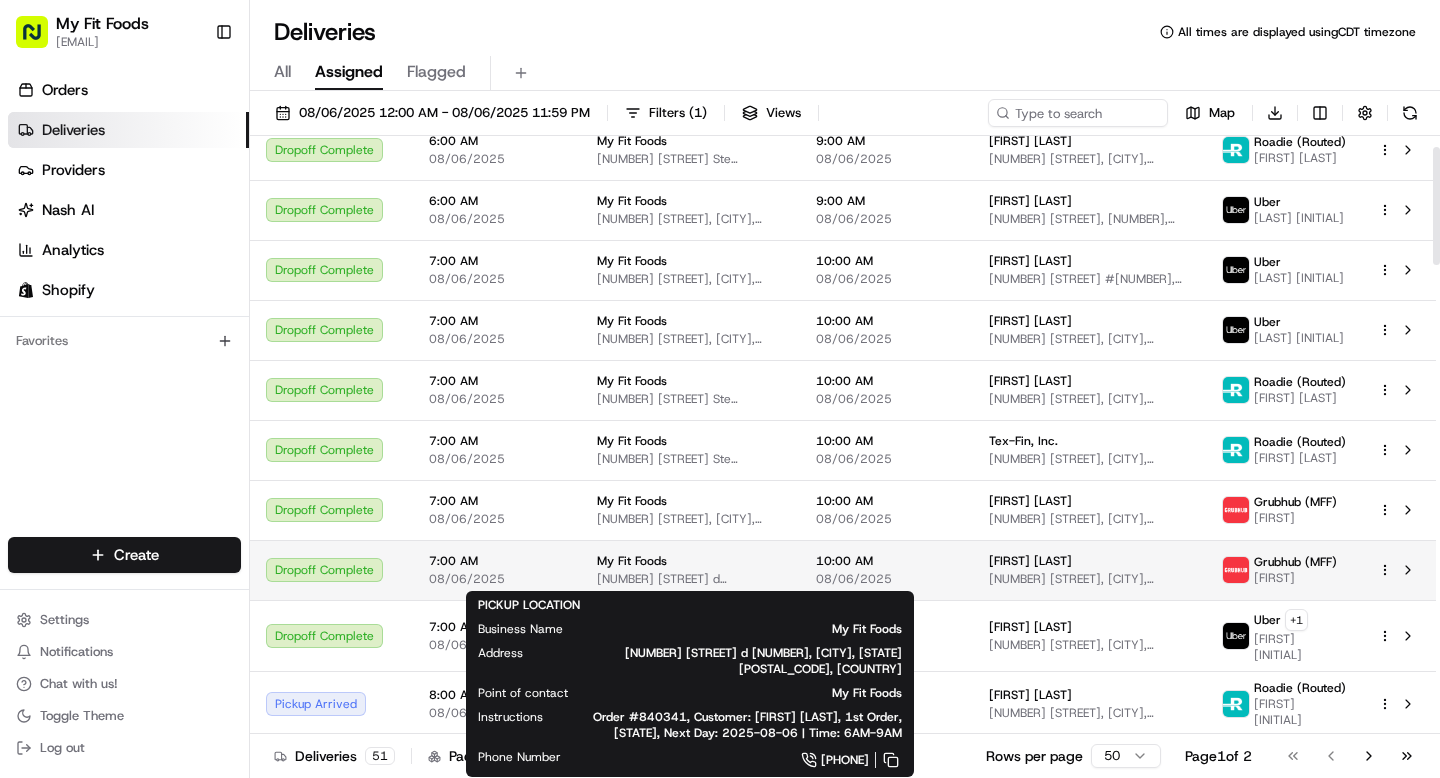click on "My Fit Foods" at bounding box center (632, 561) 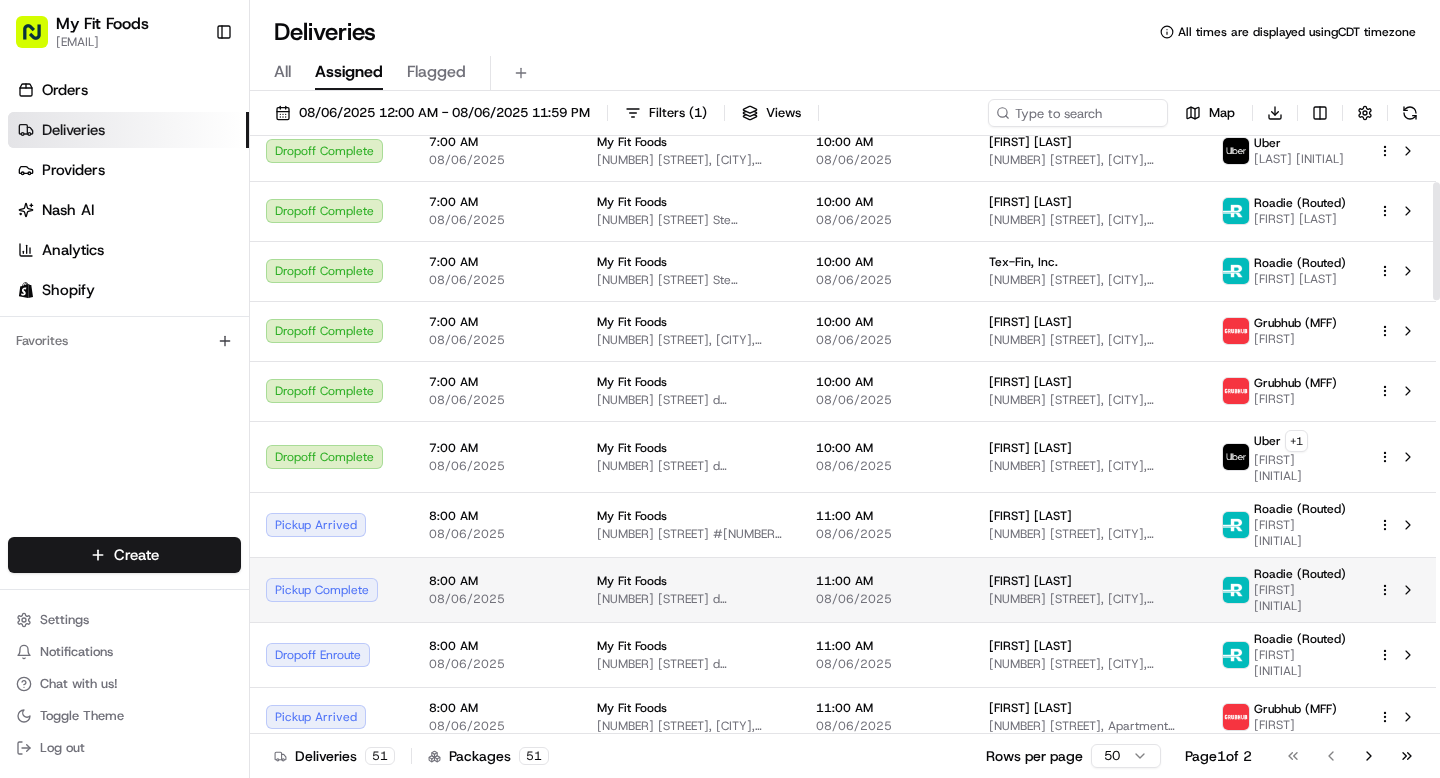 scroll, scrollTop: 237, scrollLeft: 0, axis: vertical 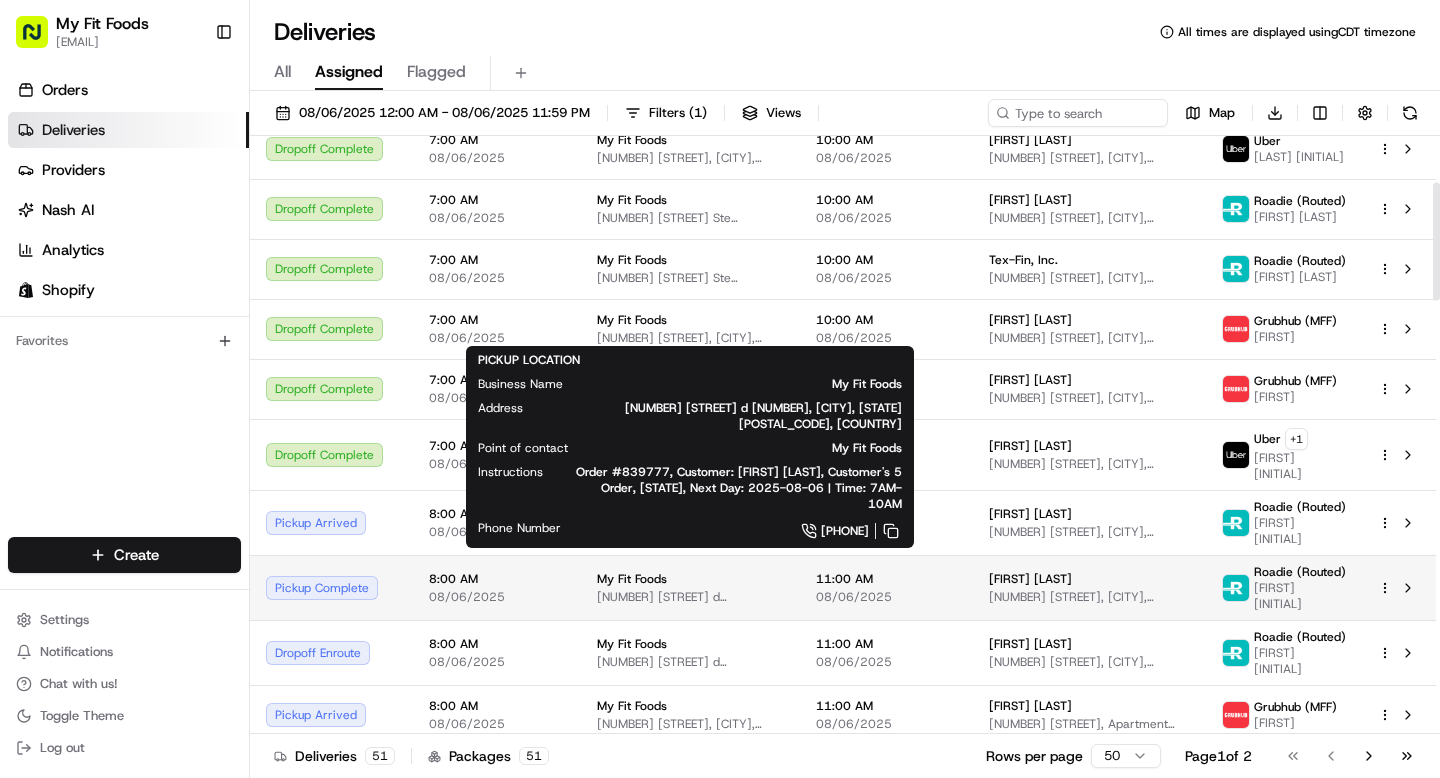 click on "[NUMBER] [STREET], [CITY], [STATE] [POSTAL_CODE], [COUNTRY]" at bounding box center (690, 597) 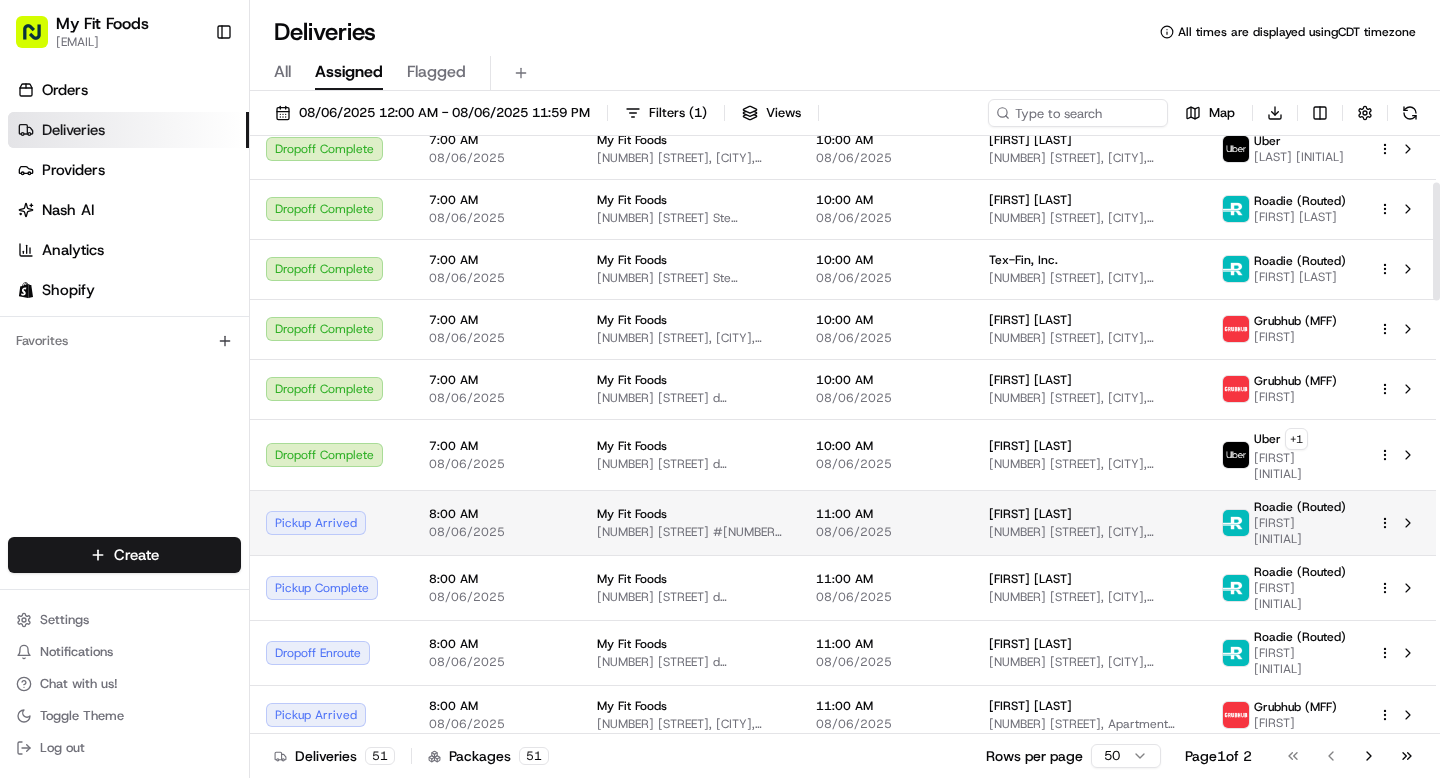 click on "[NUMBER] [STREET], [APARTMENT], [CITY], [STATE] [POSTAL_CODE], [COUNTRY]" at bounding box center (690, 532) 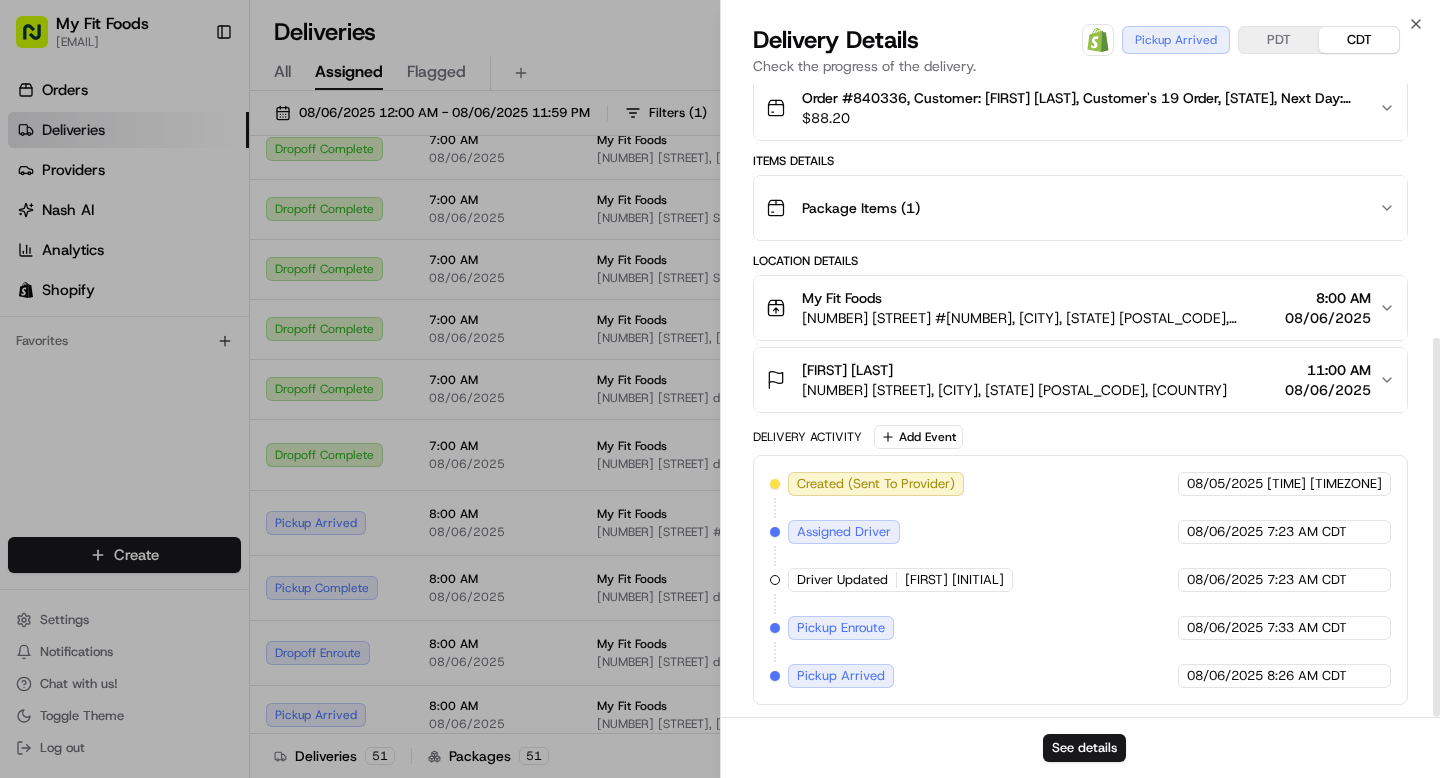 scroll, scrollTop: 424, scrollLeft: 0, axis: vertical 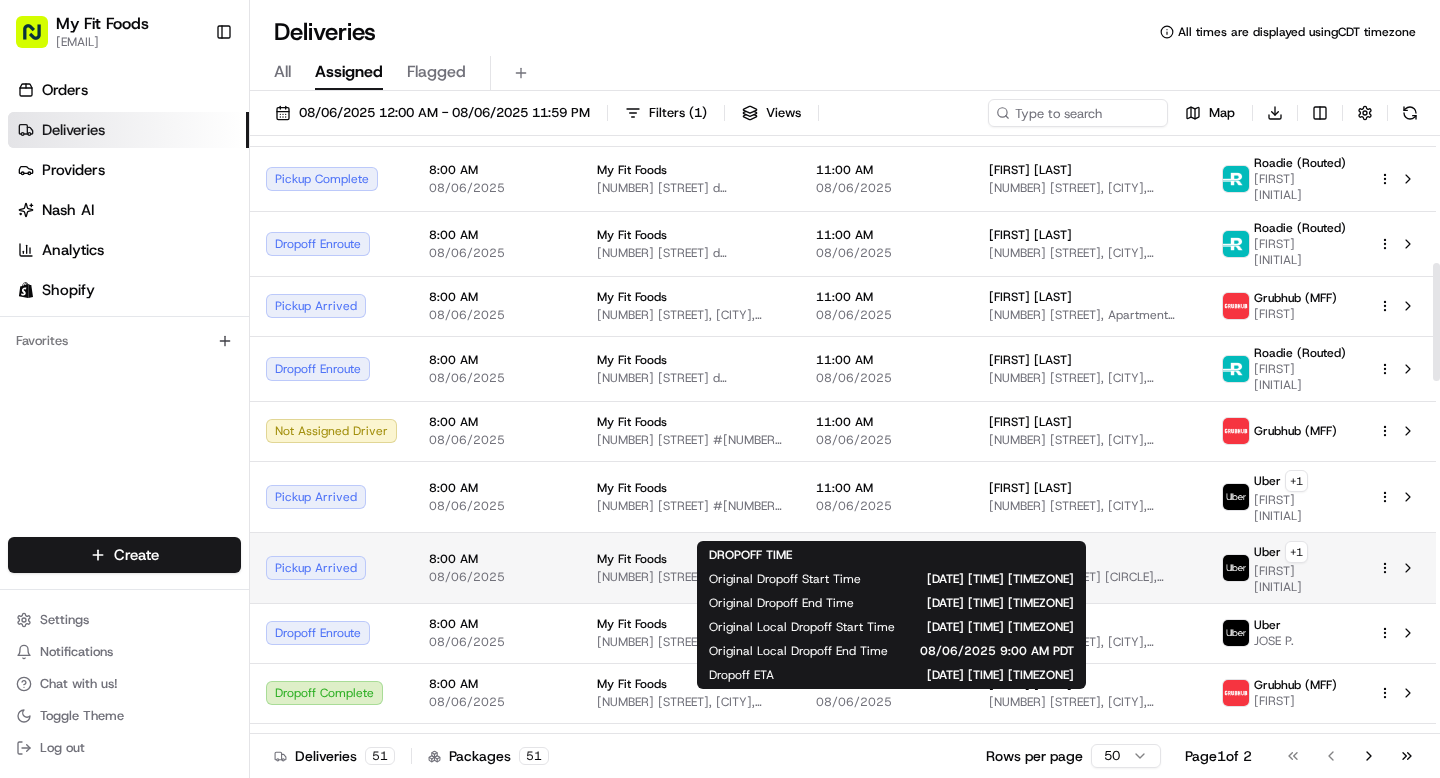 click on "11:00 AM" at bounding box center (886, 559) 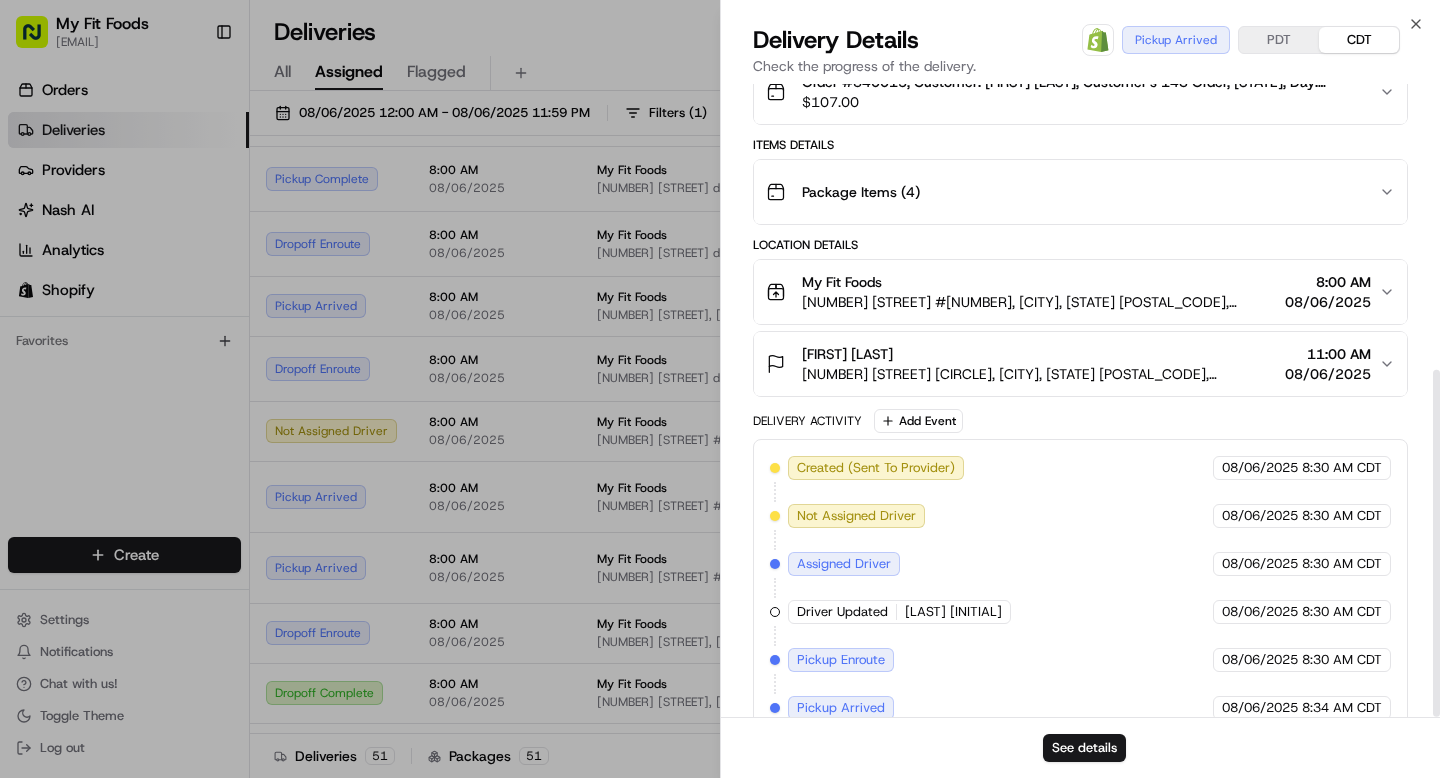 scroll, scrollTop: 521, scrollLeft: 0, axis: vertical 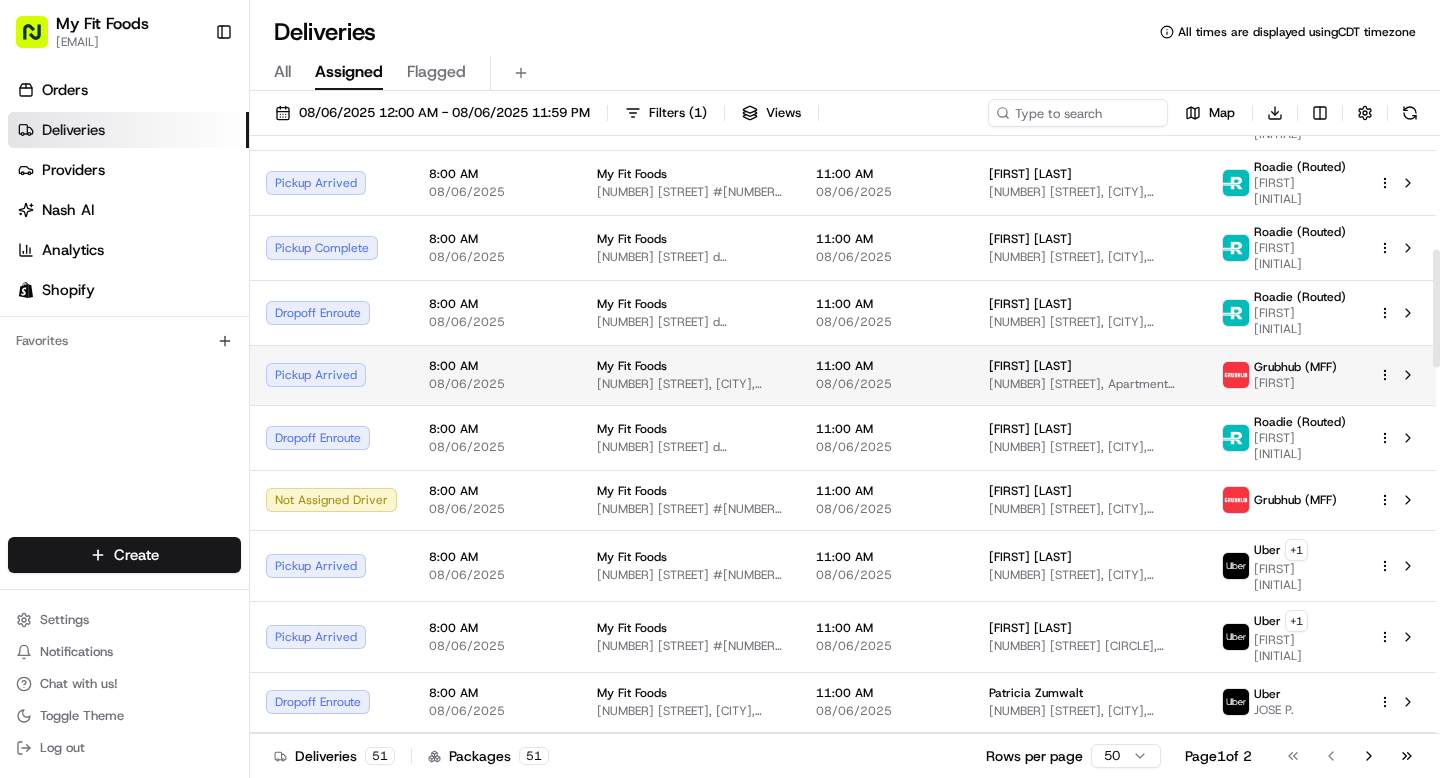 click on "My Fit Foods" at bounding box center (690, 366) 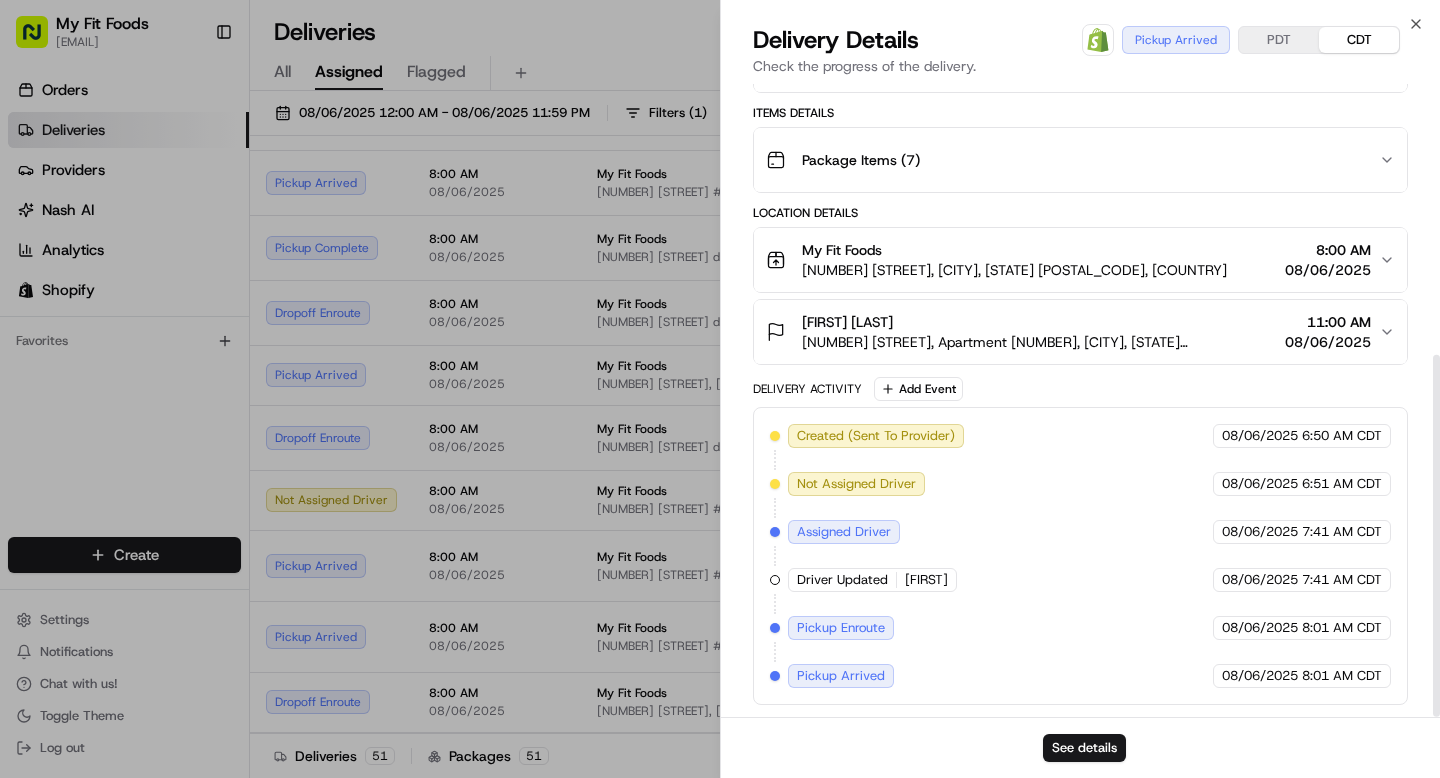 scroll, scrollTop: 472, scrollLeft: 0, axis: vertical 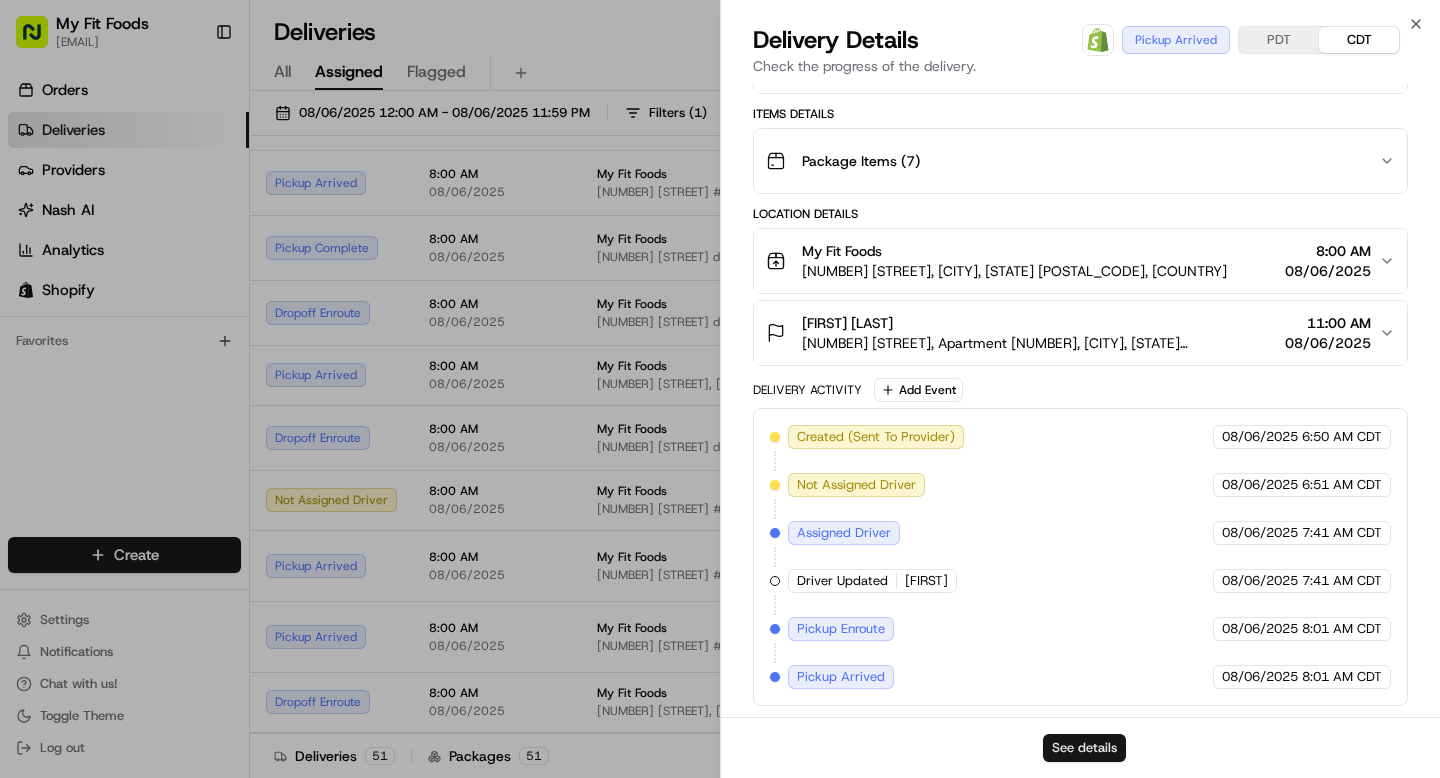 click on "See details" at bounding box center (1084, 748) 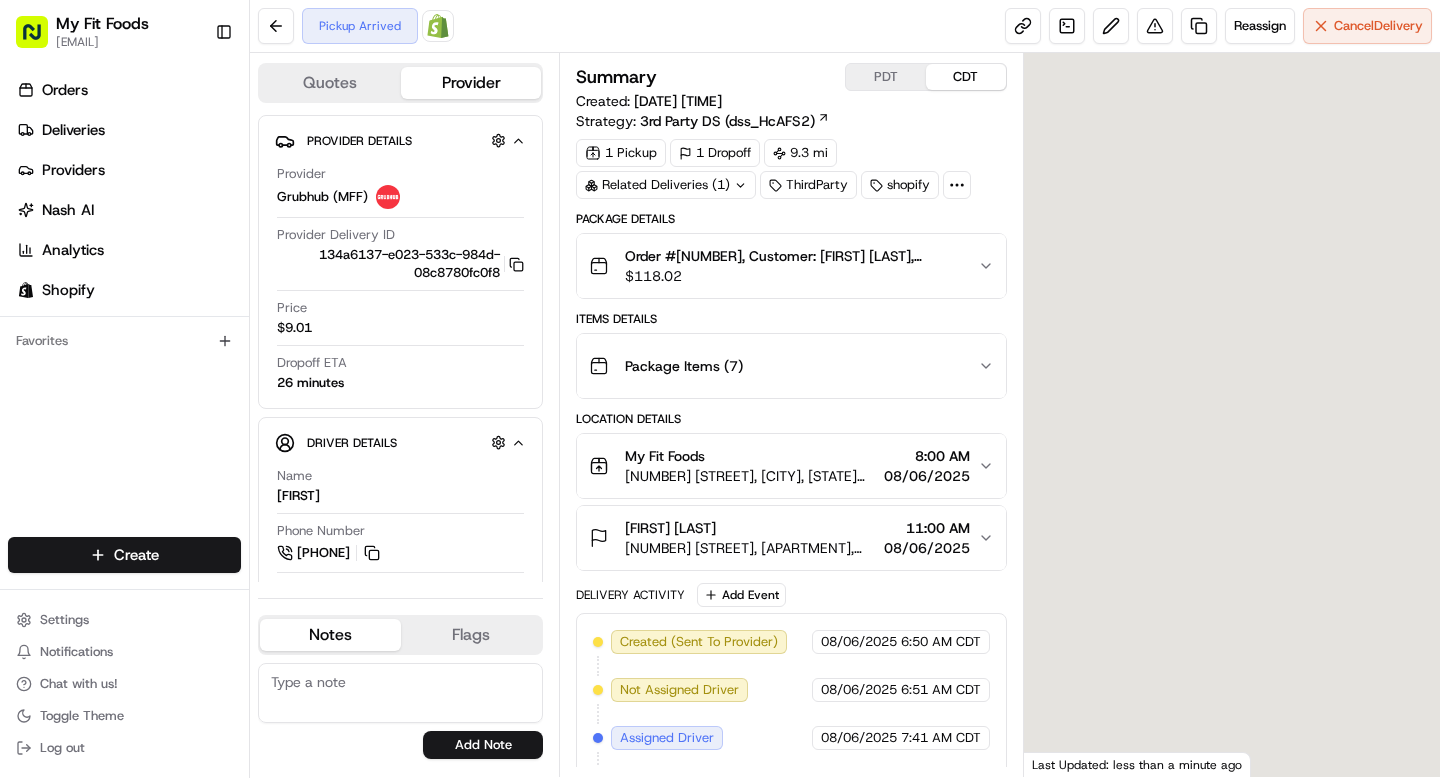 scroll, scrollTop: 0, scrollLeft: 0, axis: both 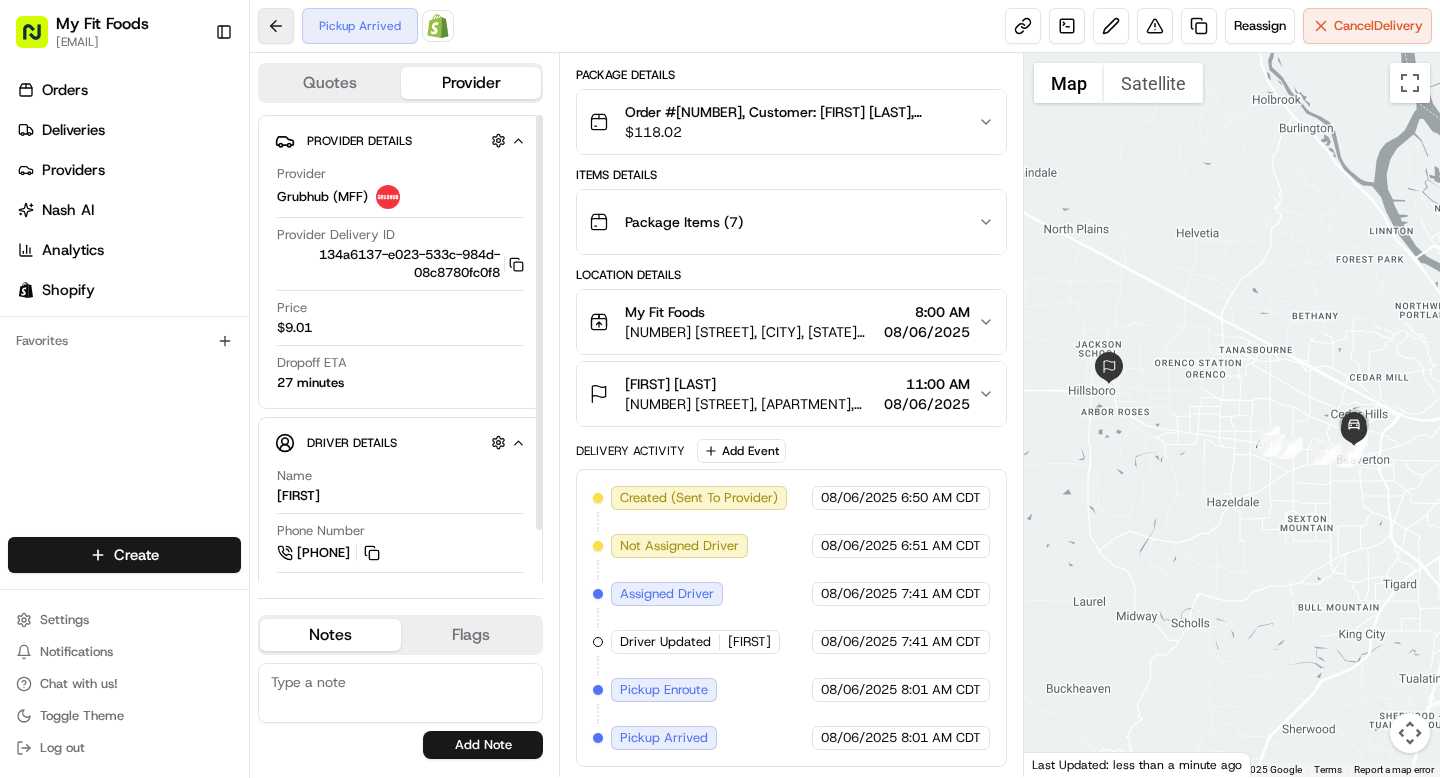 click at bounding box center [276, 26] 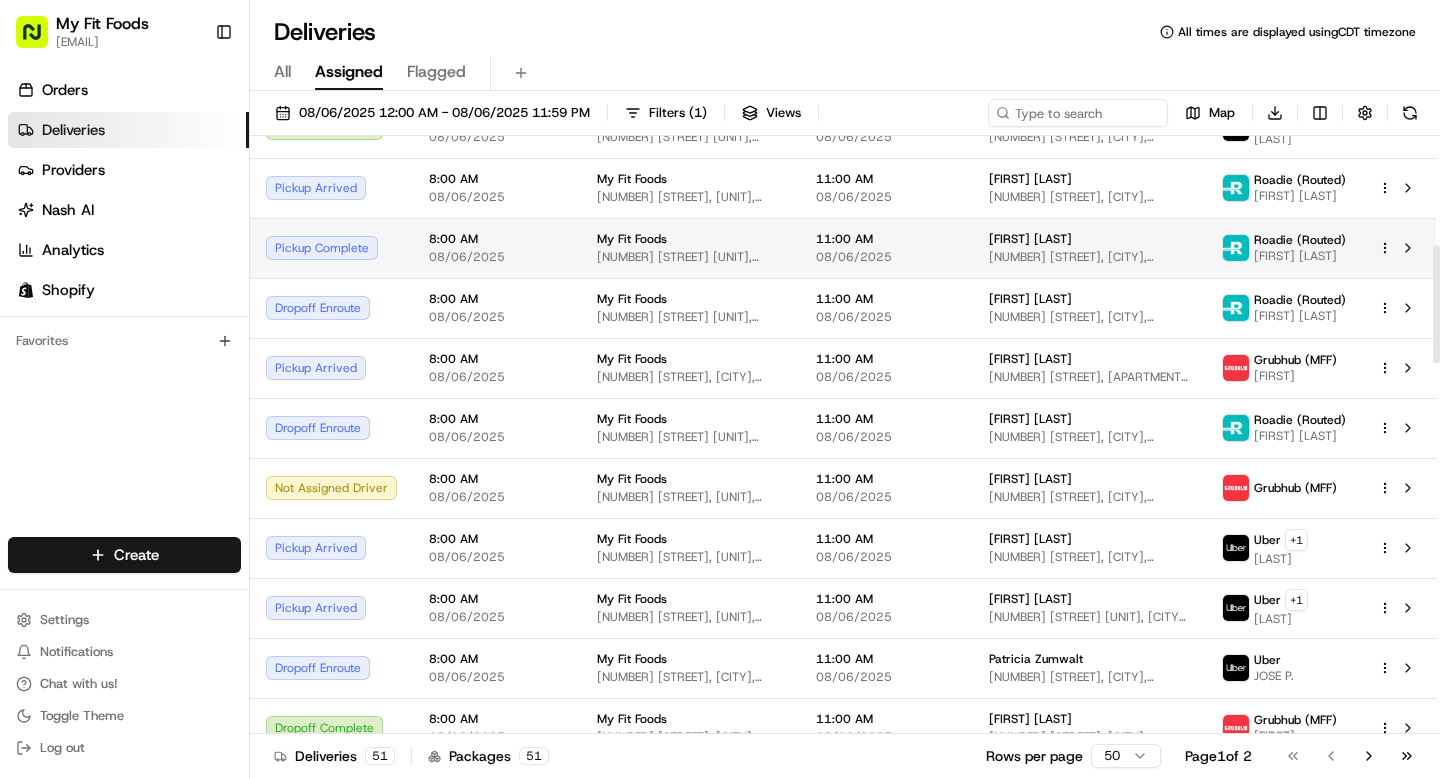 scroll, scrollTop: 555, scrollLeft: 0, axis: vertical 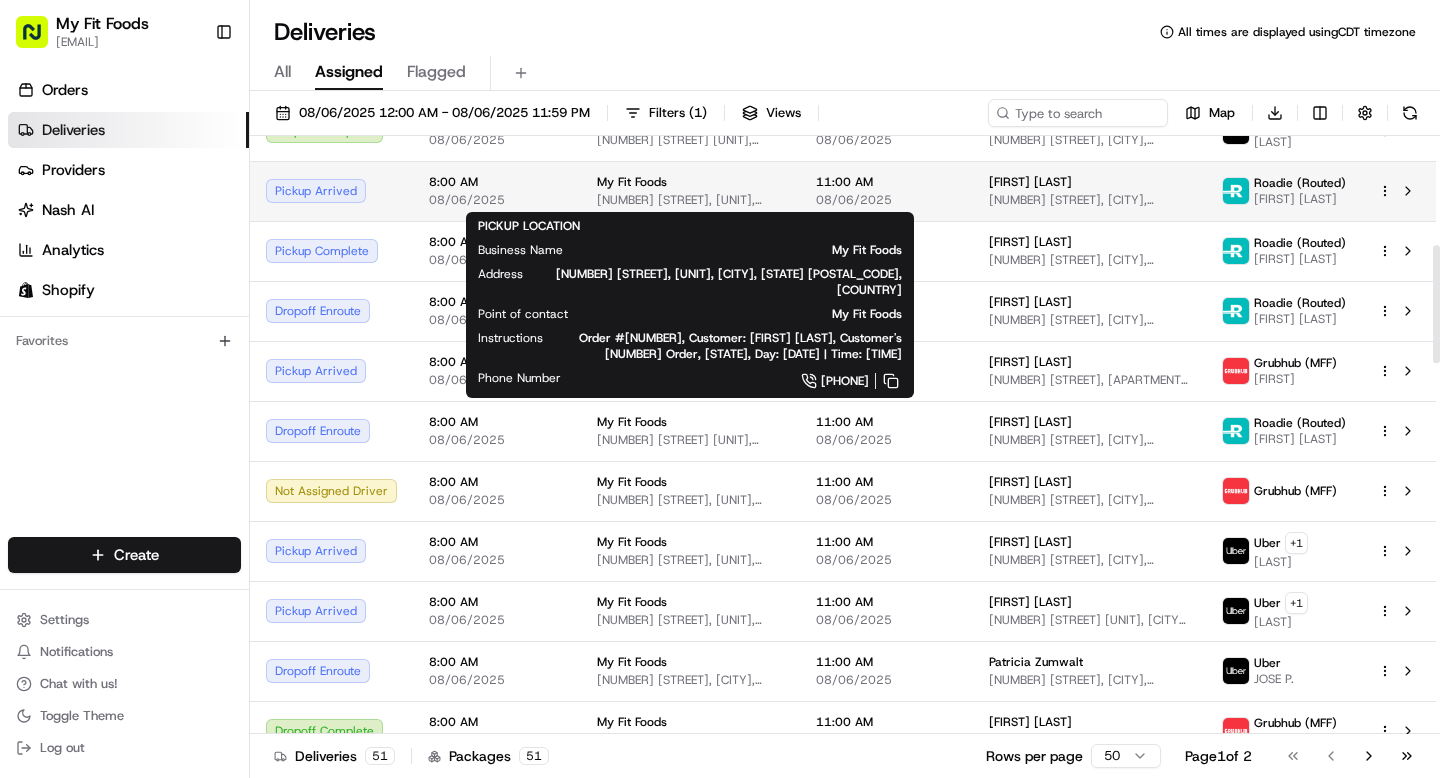 click on "My Fit Foods" at bounding box center [690, 182] 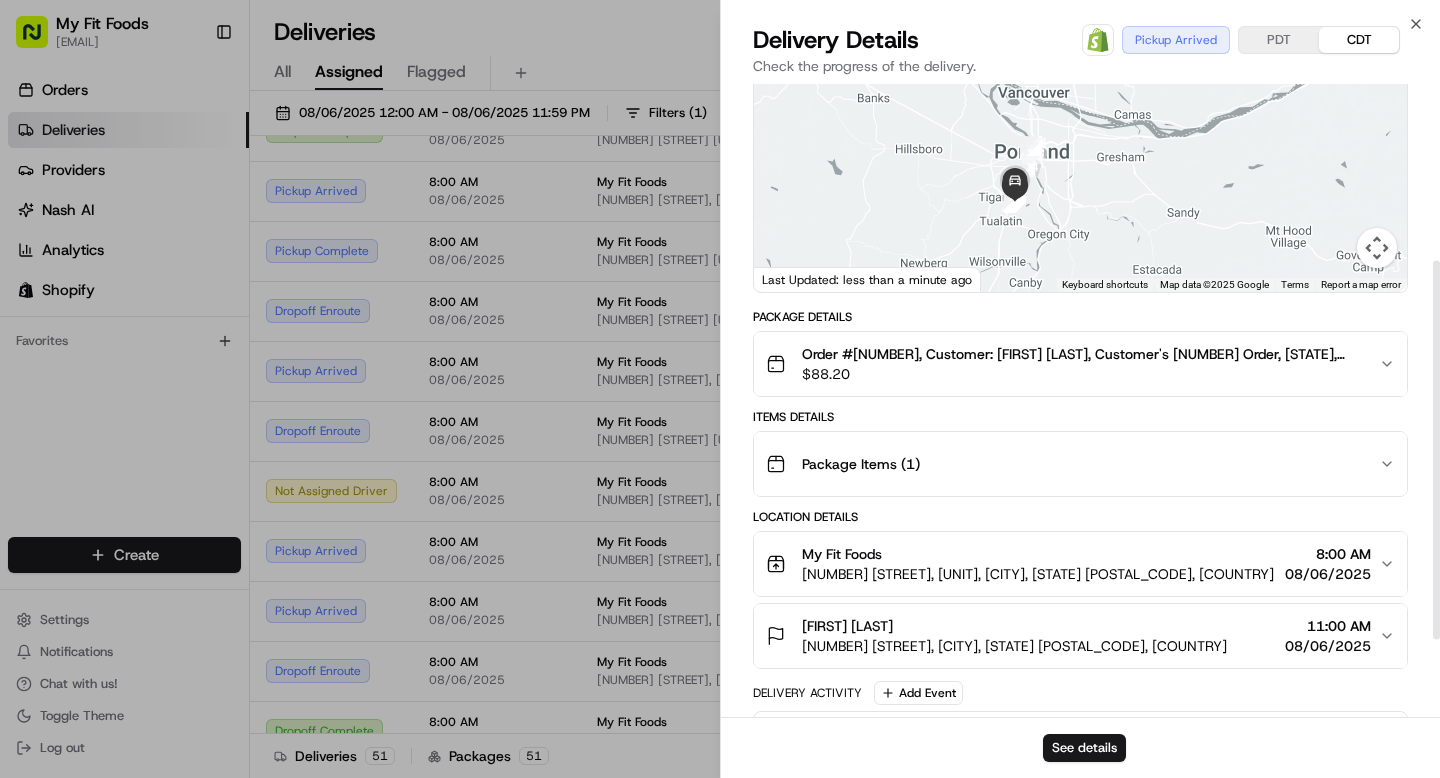 scroll, scrollTop: 425, scrollLeft: 0, axis: vertical 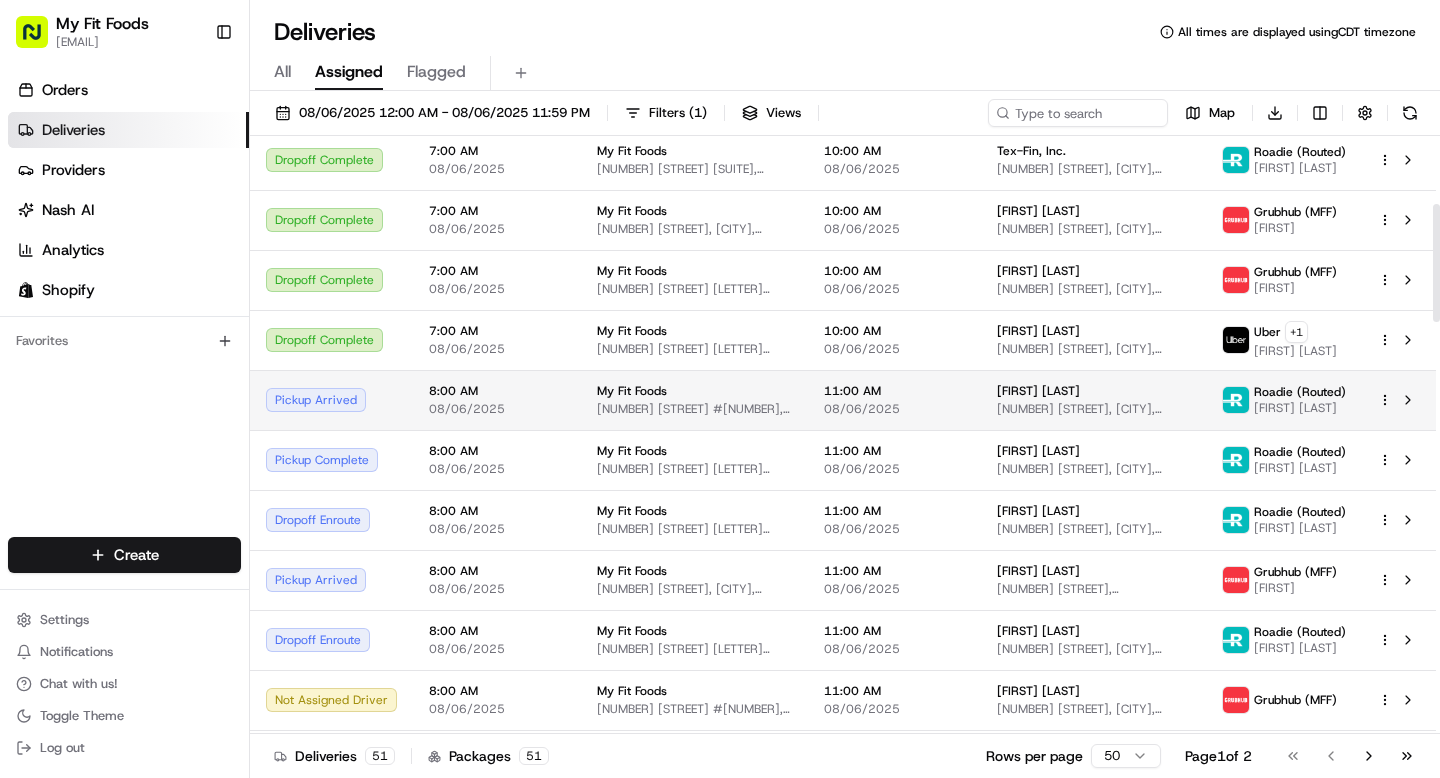 click on "[NUMBER] [STREET], [UNIT], [CITY], [STATE] [POSTAL_CODE], [COUNTRY]" at bounding box center (694, 409) 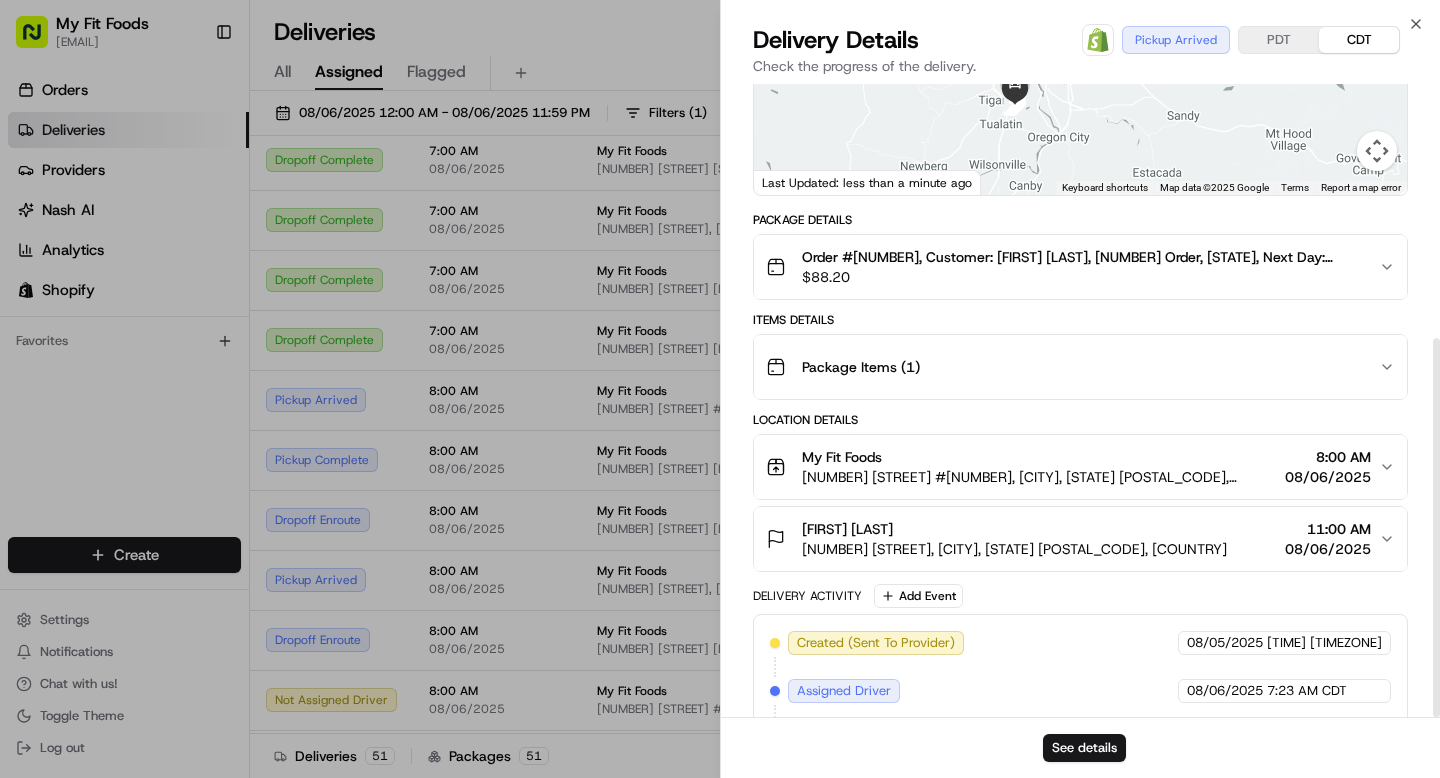 scroll, scrollTop: 425, scrollLeft: 0, axis: vertical 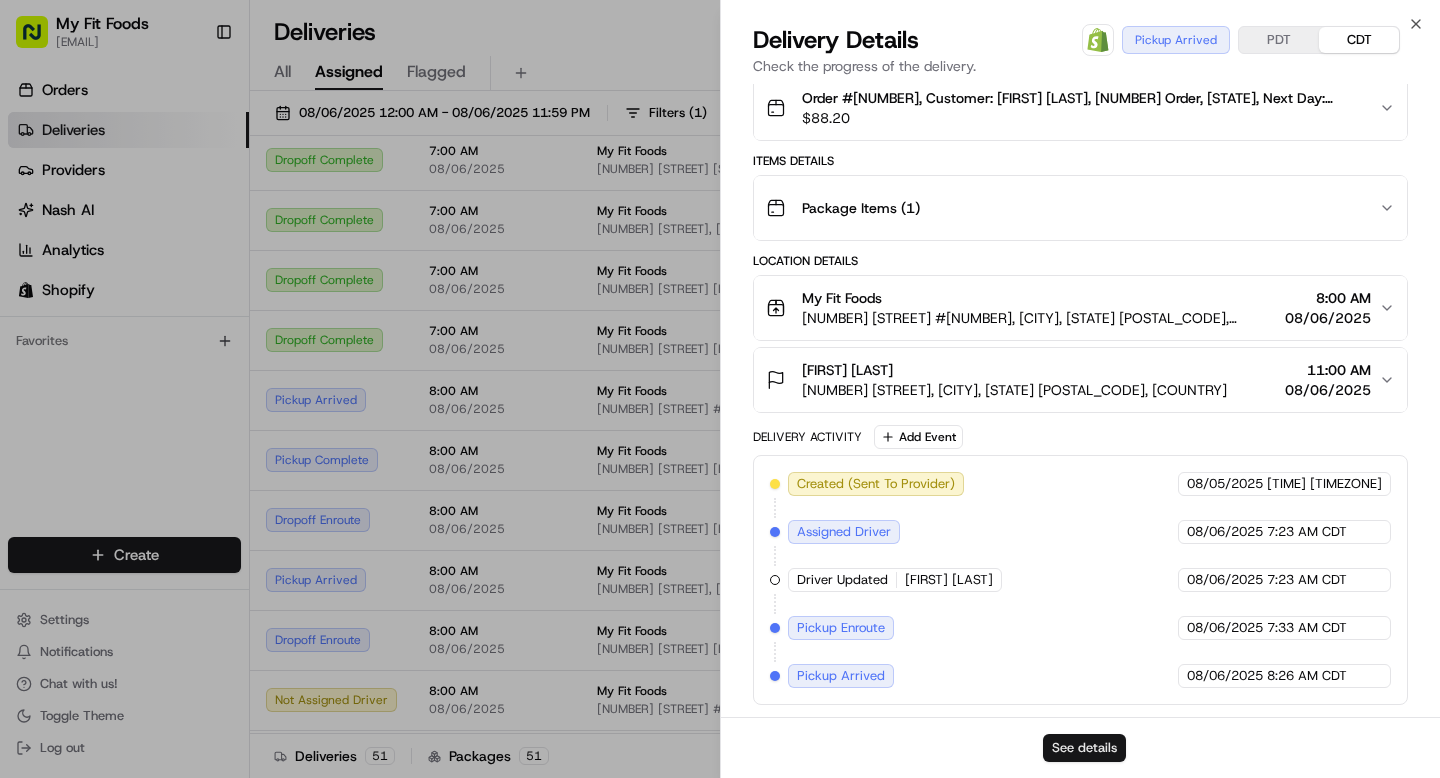 click on "See details" at bounding box center [1084, 748] 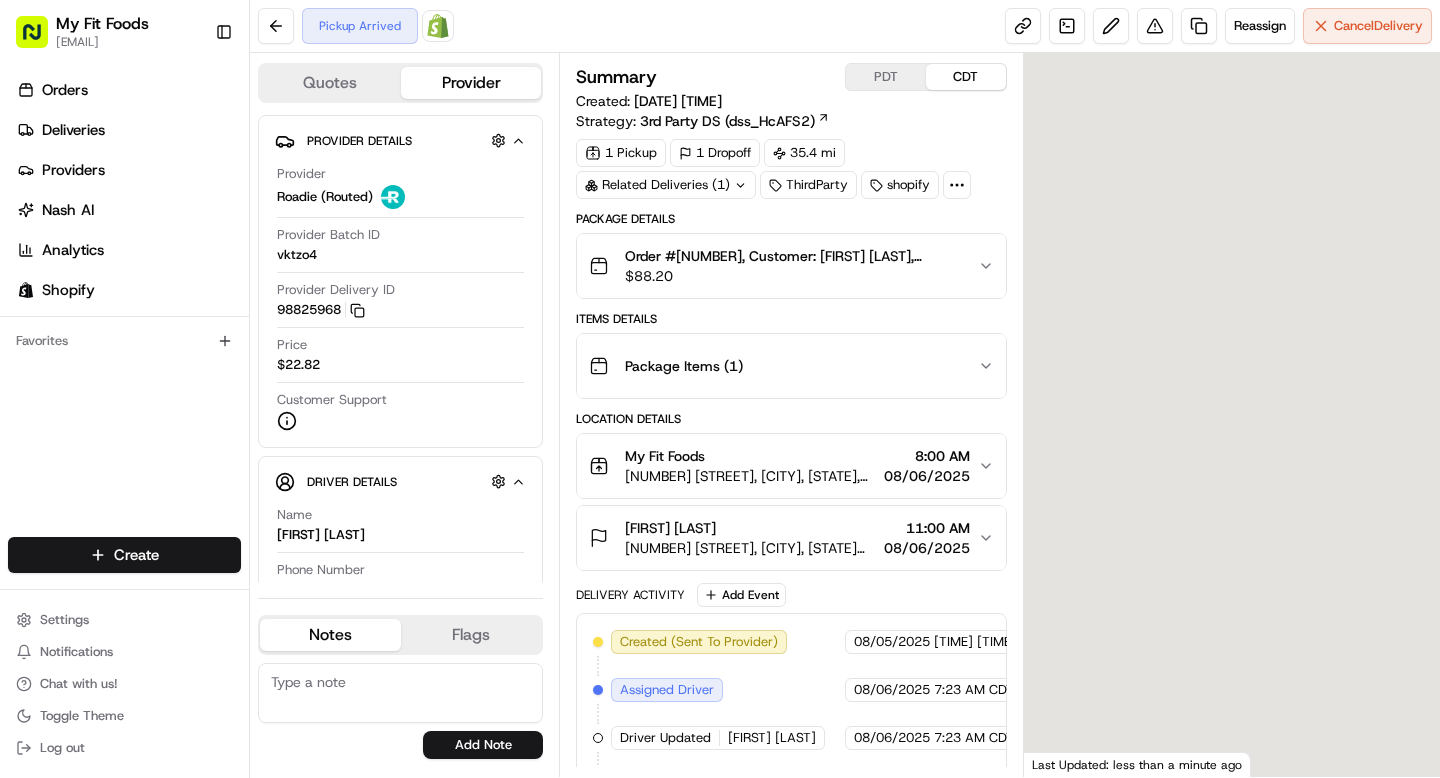 scroll, scrollTop: 0, scrollLeft: 0, axis: both 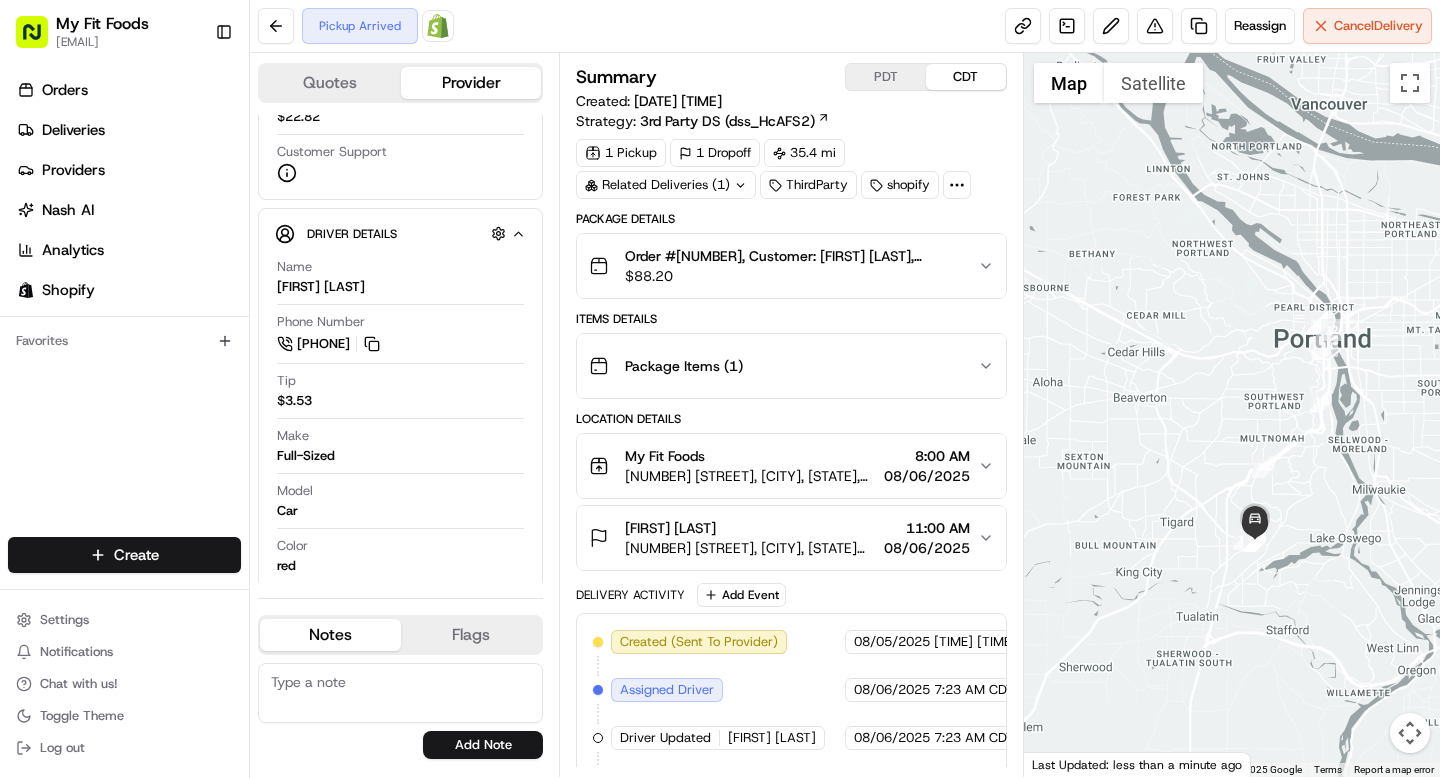 drag, startPoint x: 1159, startPoint y: 538, endPoint x: 1321, endPoint y: 539, distance: 162.00308 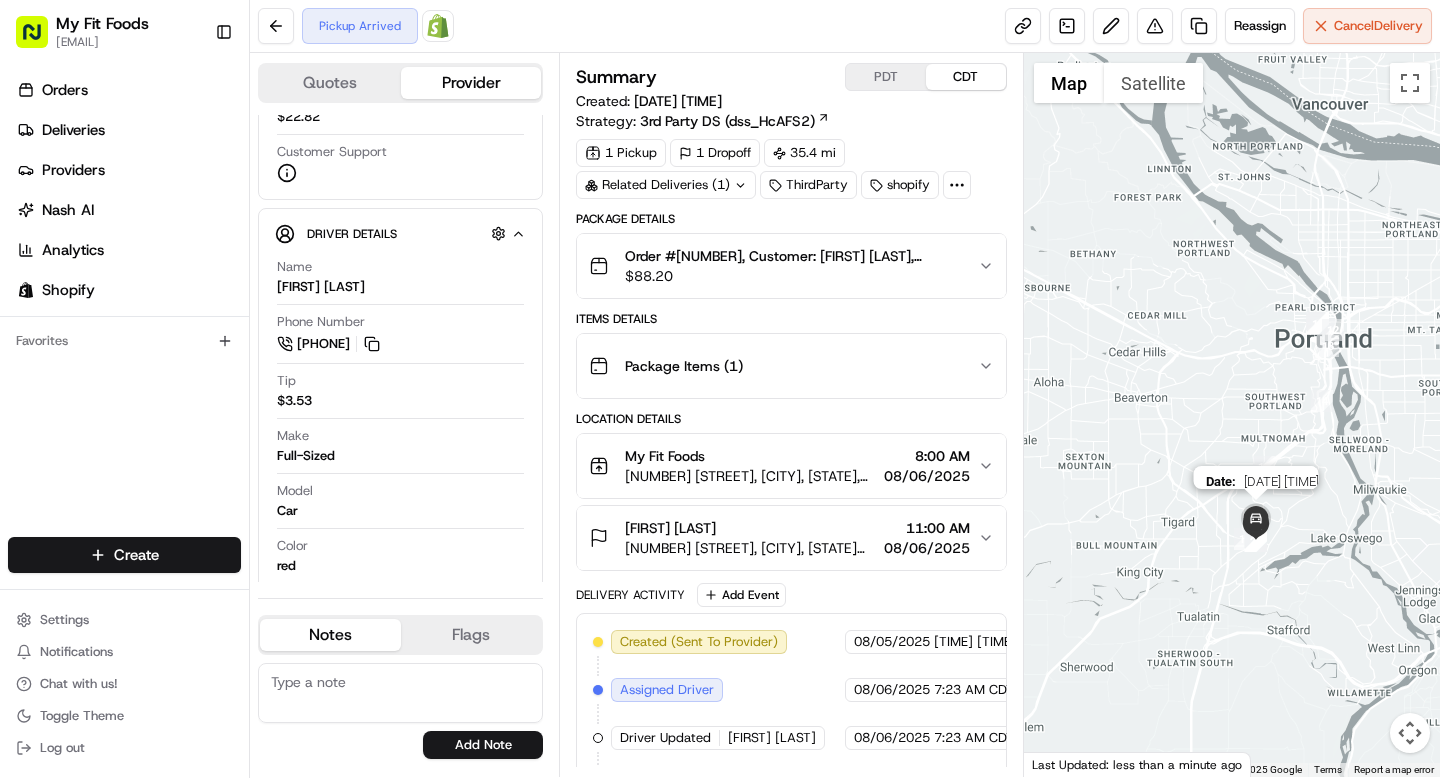 click at bounding box center [1256, 520] 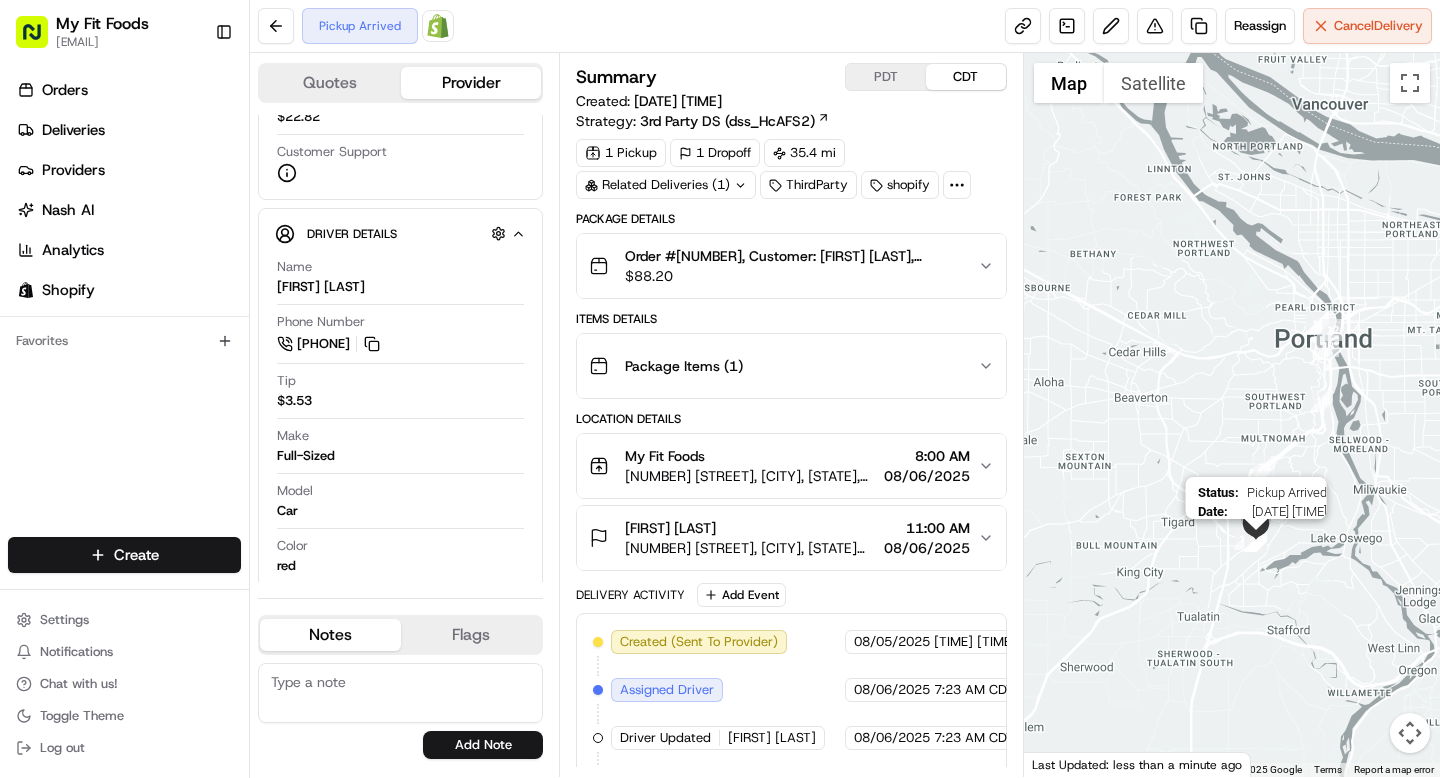 click at bounding box center [1256, 541] 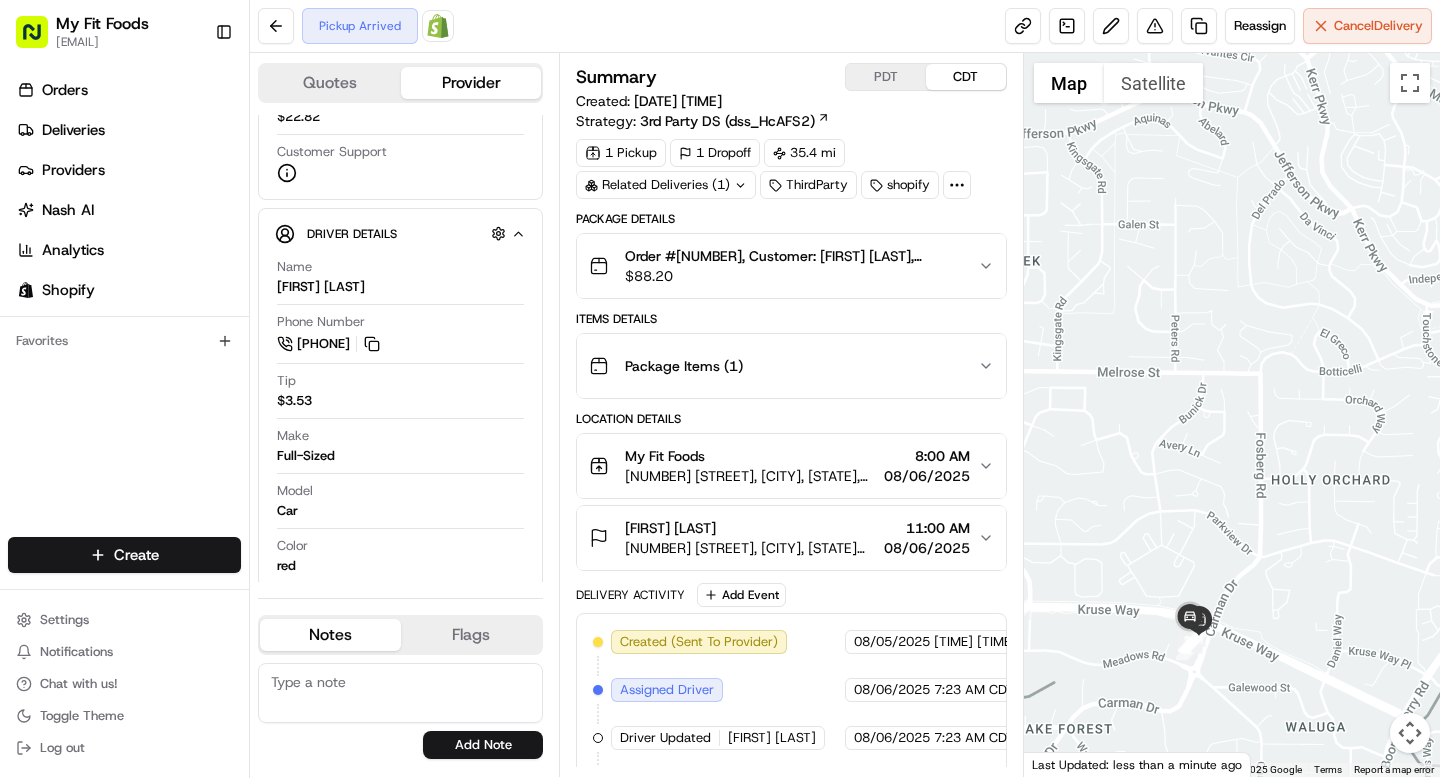 drag, startPoint x: 1206, startPoint y: 700, endPoint x: 1208, endPoint y: 643, distance: 57.035076 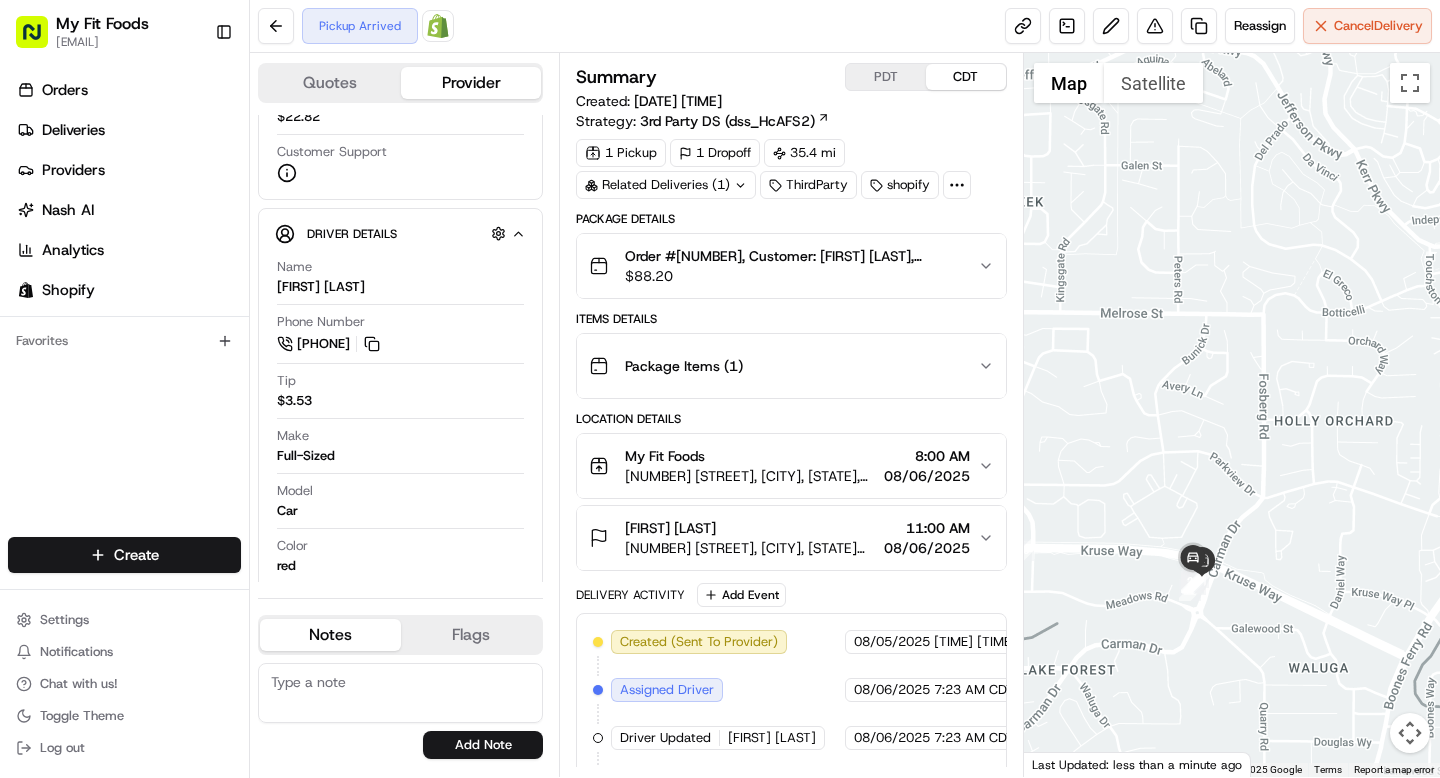 scroll, scrollTop: 96, scrollLeft: 0, axis: vertical 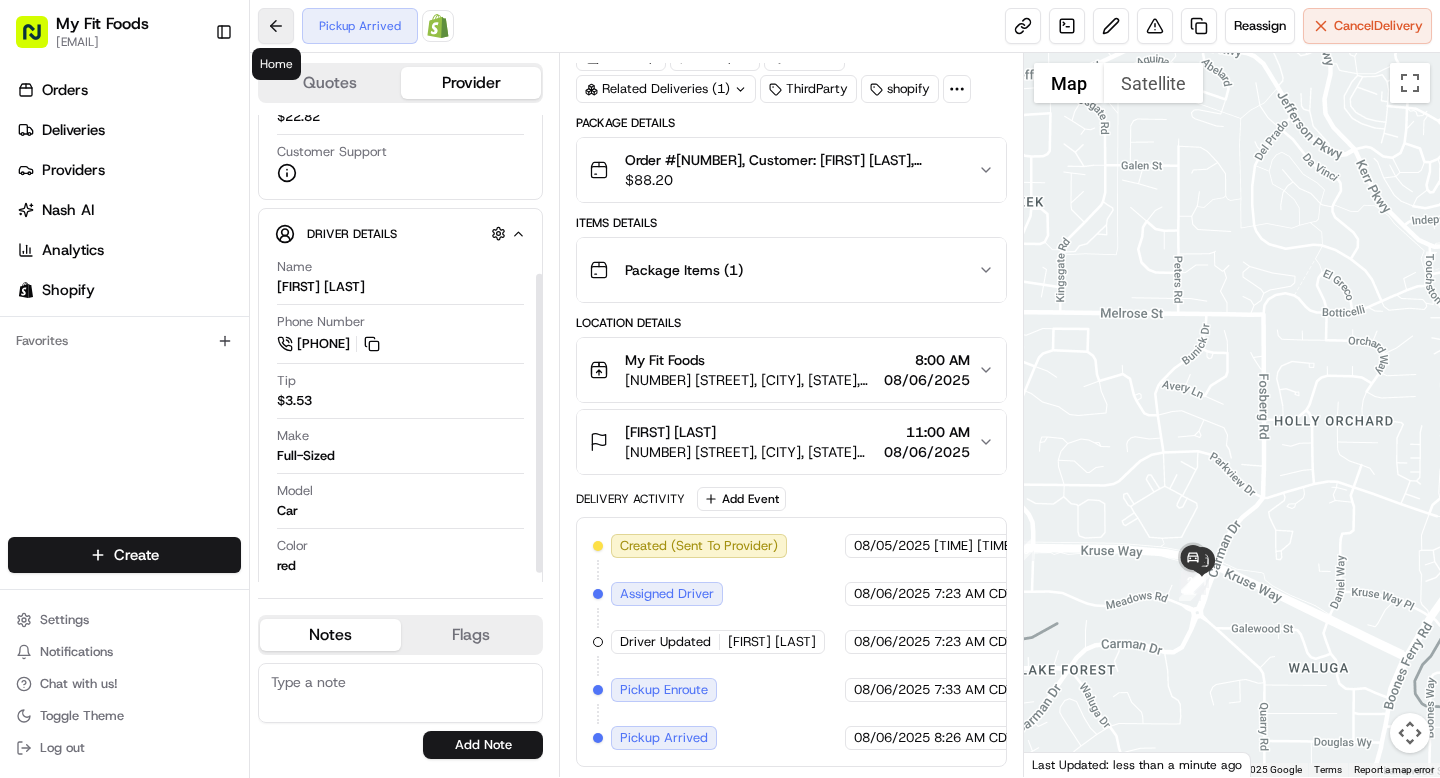 click at bounding box center [276, 26] 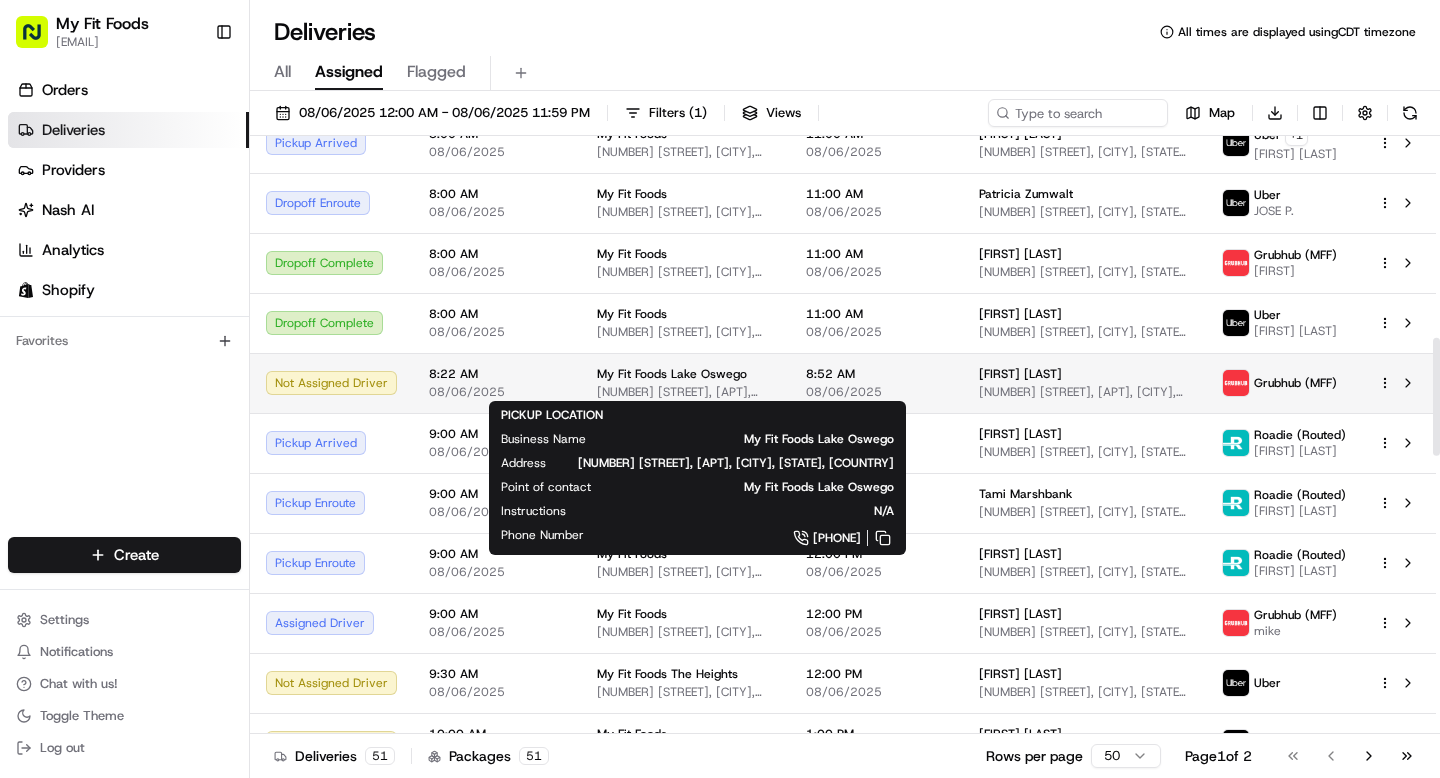 scroll, scrollTop: 1022, scrollLeft: 0, axis: vertical 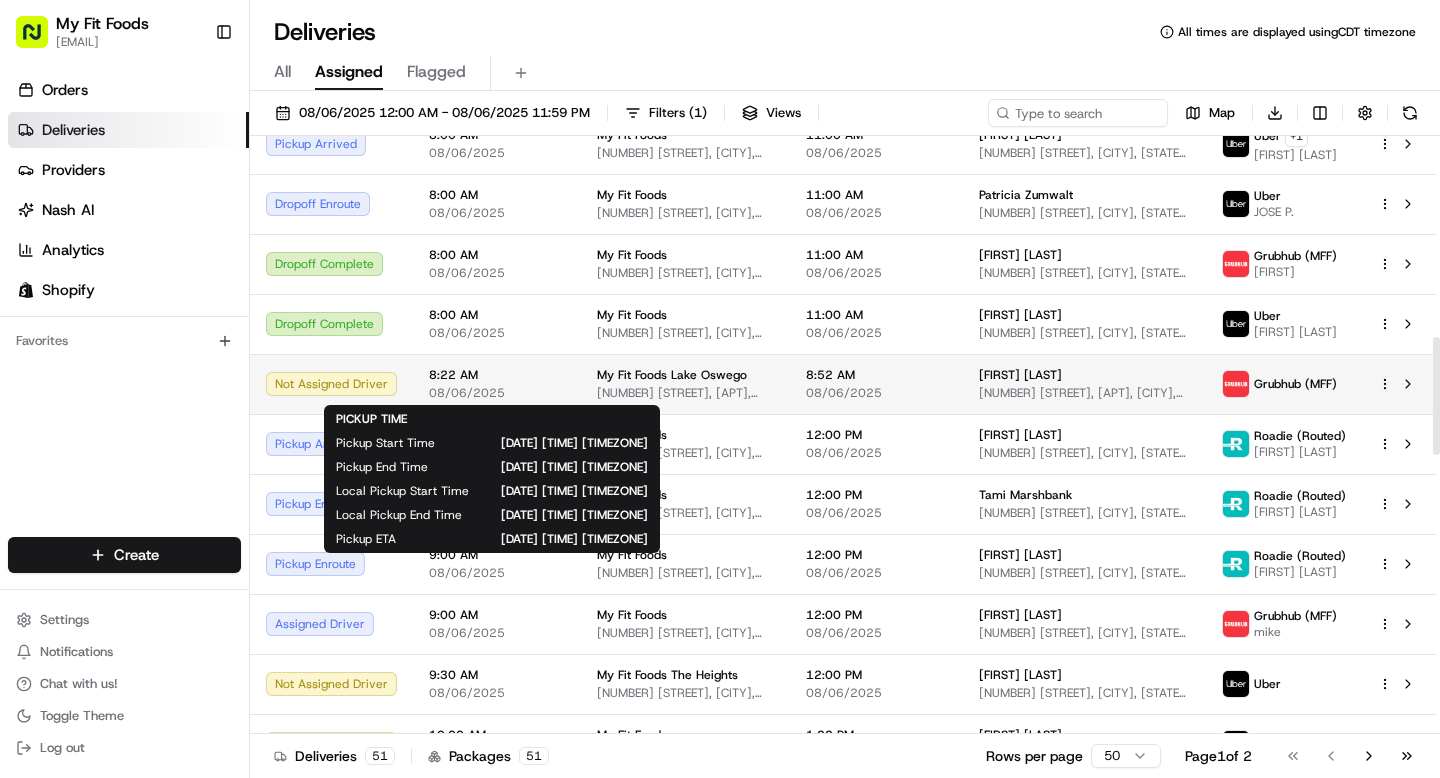 click on "8:22 AM" at bounding box center [497, 375] 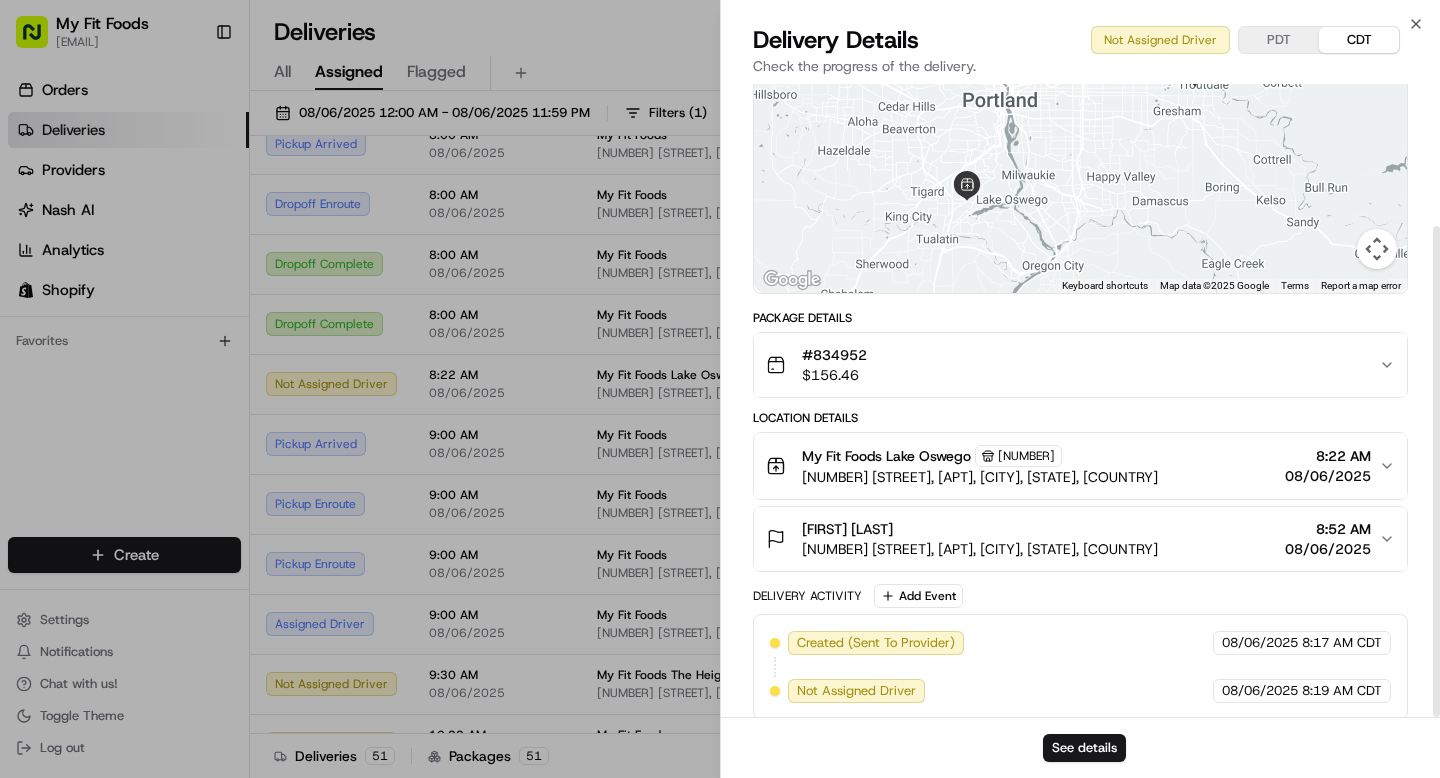 scroll, scrollTop: 183, scrollLeft: 0, axis: vertical 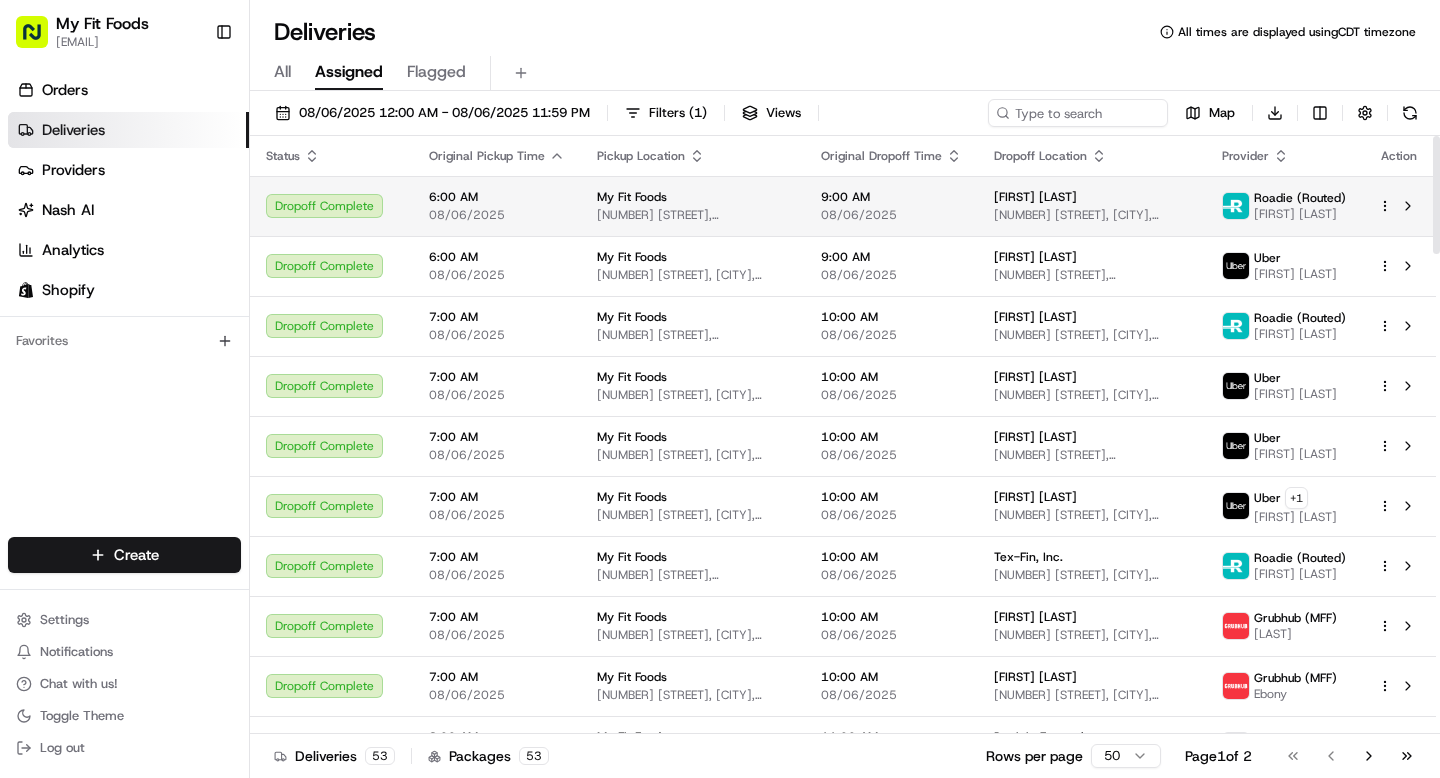click on "08/06/2025" at bounding box center [497, 215] 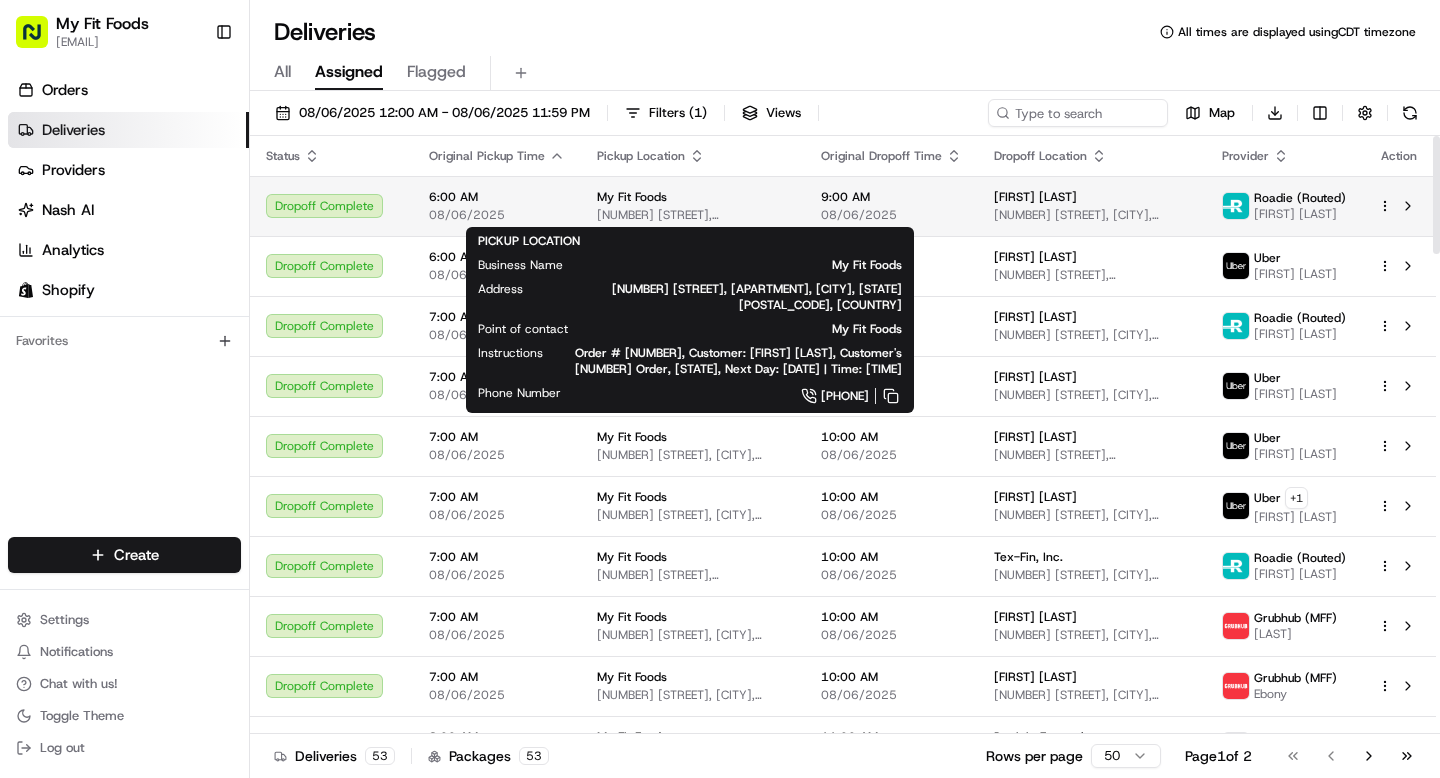 click on "[NUMBER] [STREET], [APARTMENT], [CITY], [STATE] [POSTAL_CODE], [COUNTRY]" at bounding box center (693, 215) 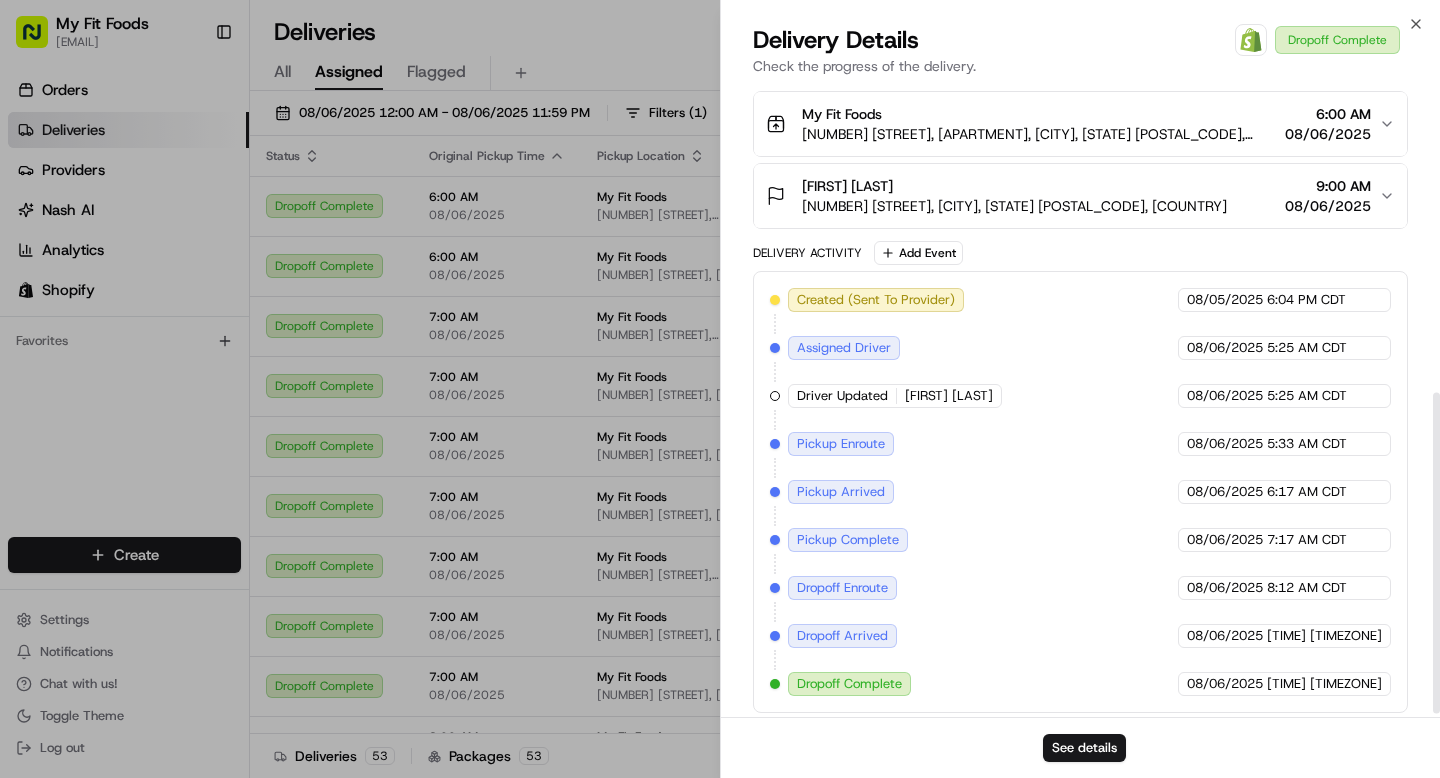 scroll, scrollTop: 617, scrollLeft: 0, axis: vertical 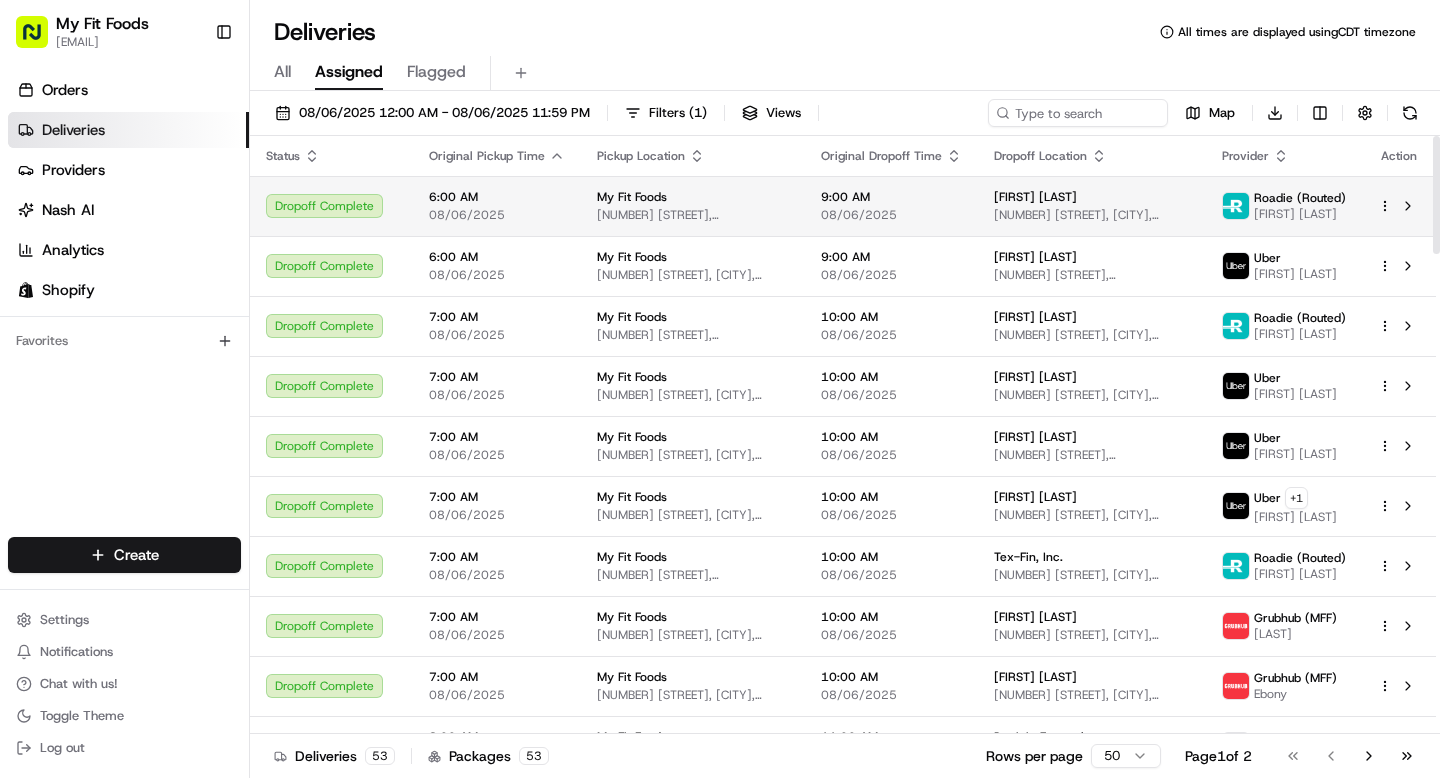 click on "[NUMBER] [STREET], [APARTMENT], [CITY], [STATE] [POSTAL_CODE], [COUNTRY]" at bounding box center [693, 215] 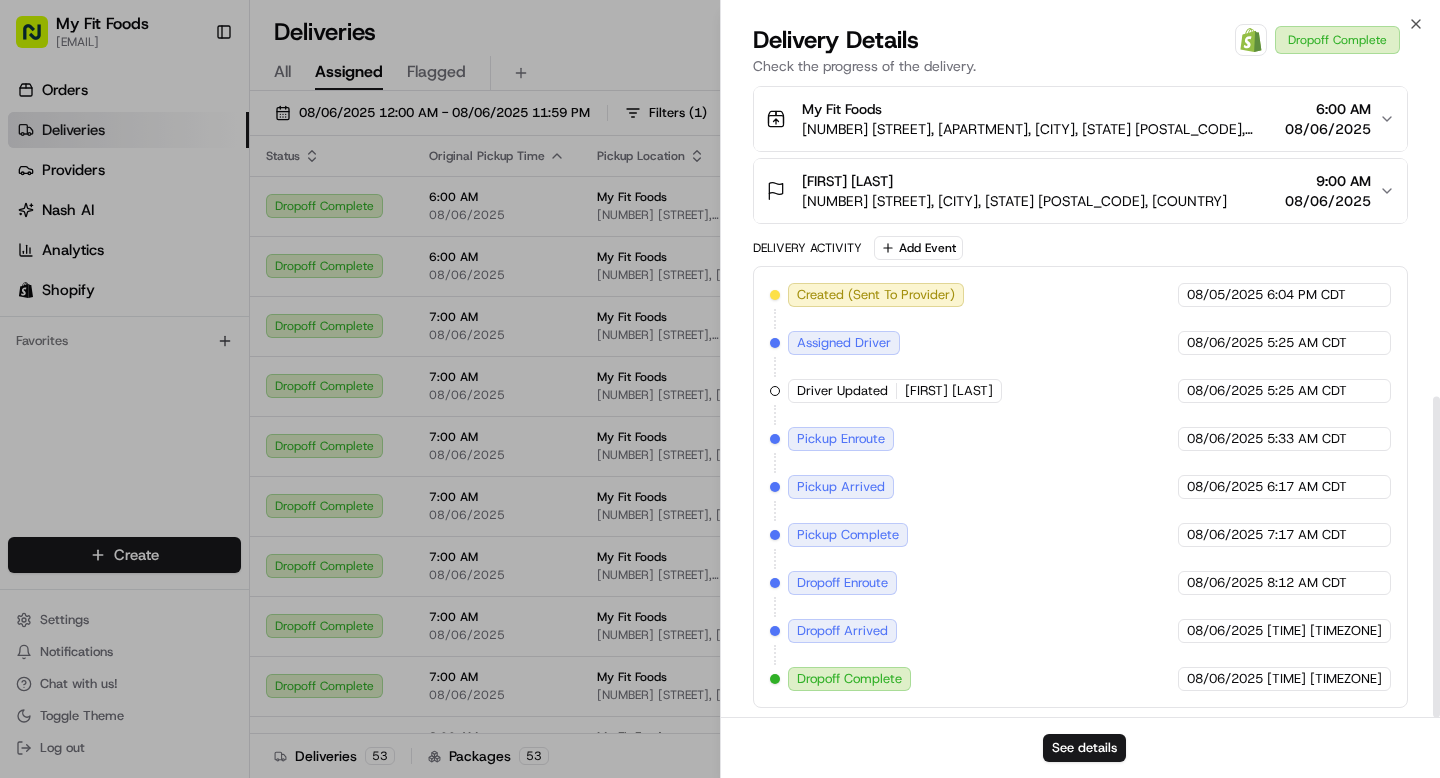 scroll, scrollTop: 617, scrollLeft: 0, axis: vertical 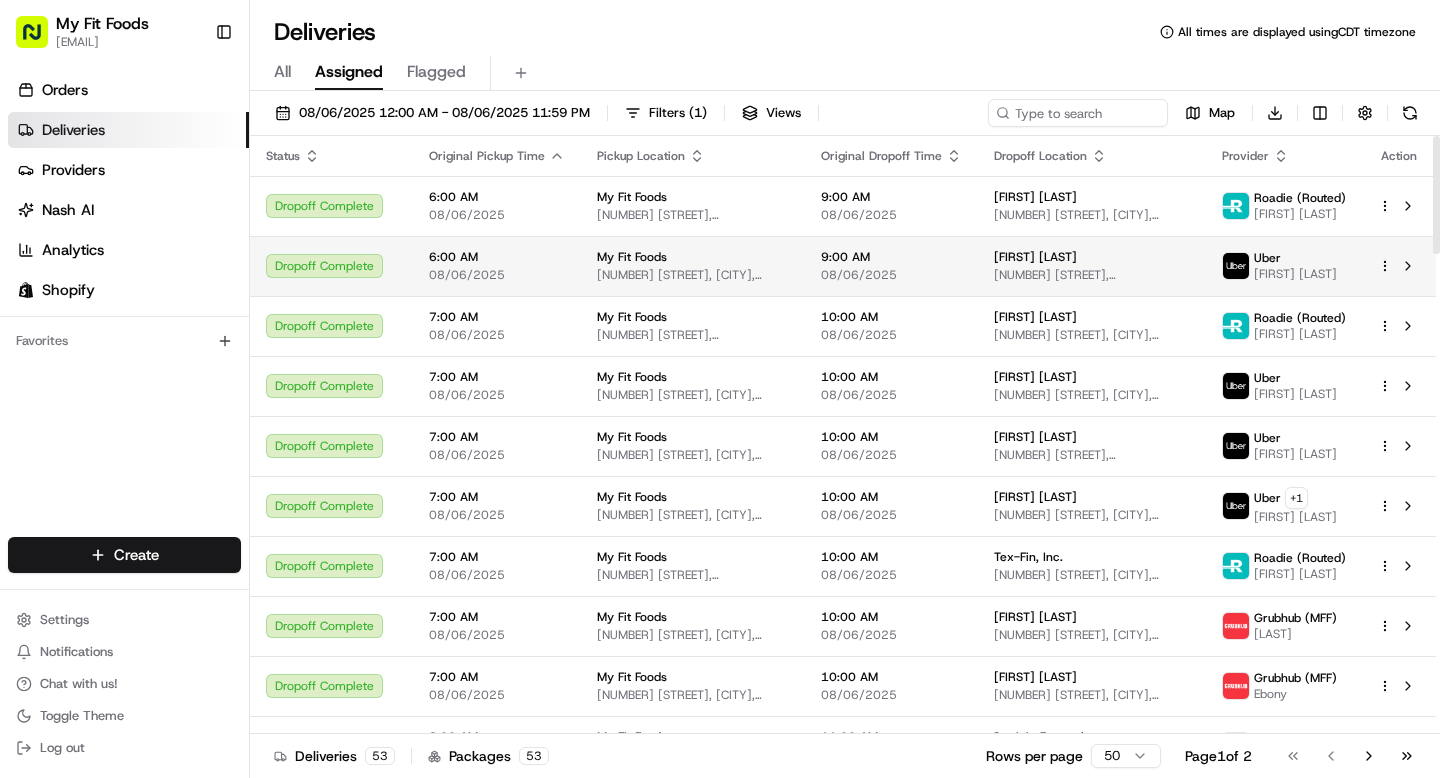 click on "[TIME] [DATE]" at bounding box center [891, 266] 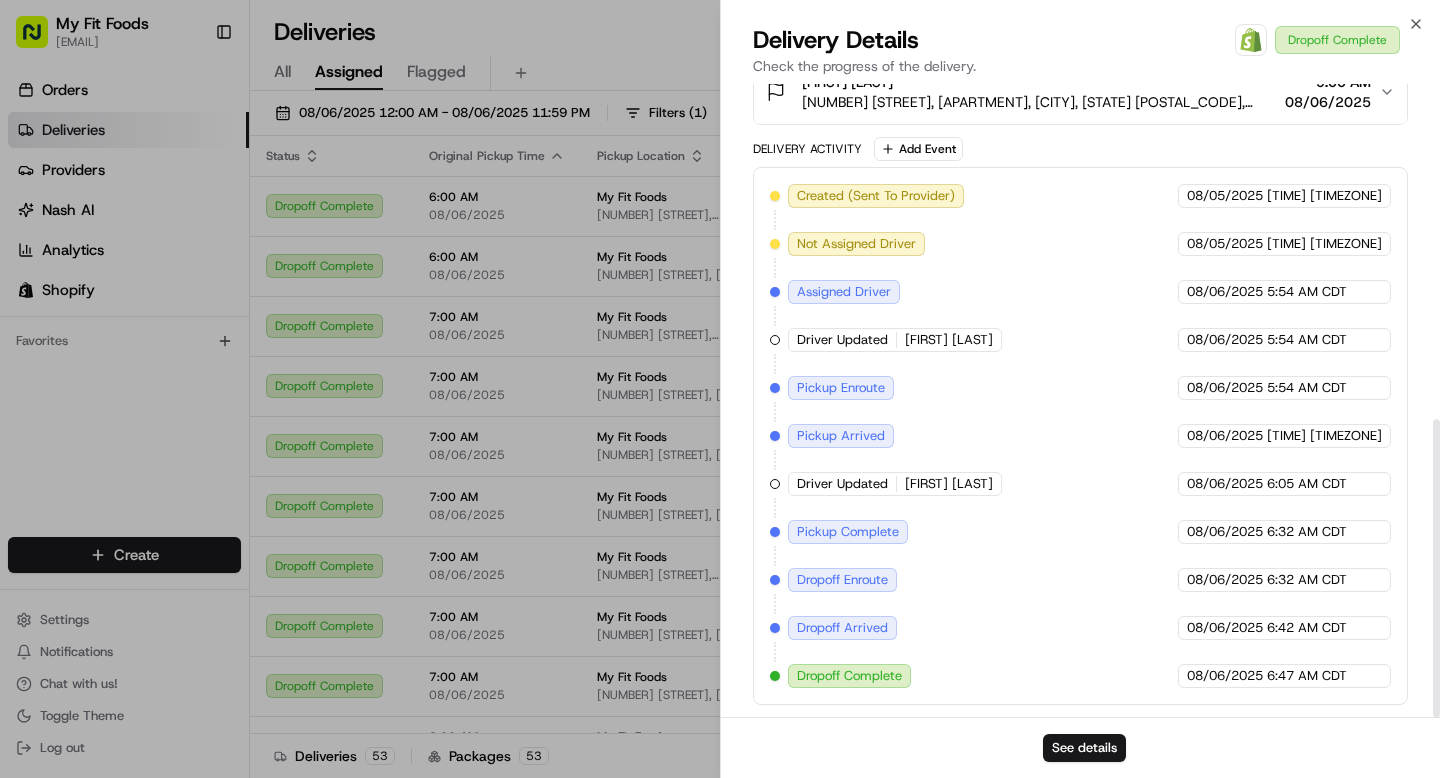 scroll, scrollTop: 711, scrollLeft: 0, axis: vertical 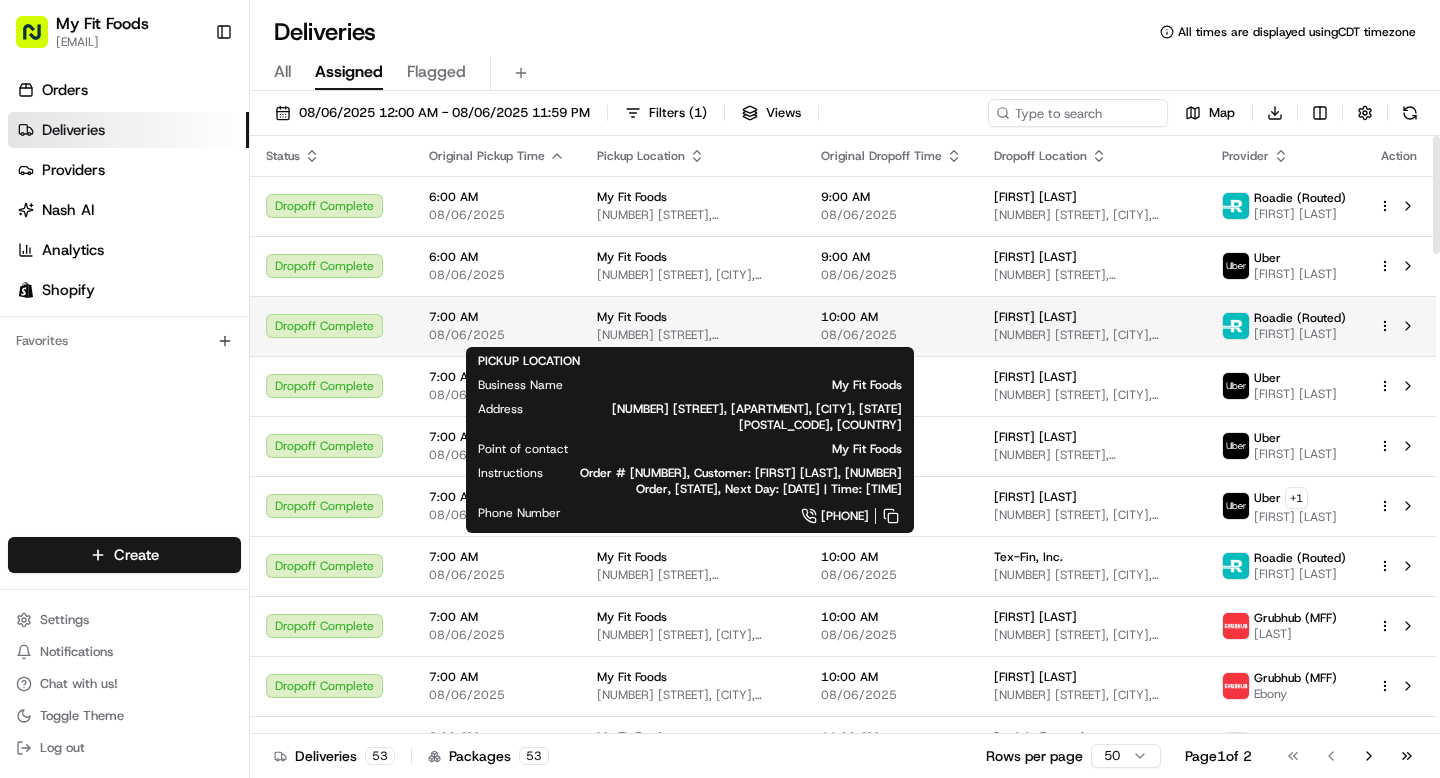 click on "[NUMBER] [STREET], [APARTMENT], [CITY], [STATE] [POSTAL_CODE], [COUNTRY]" at bounding box center [693, 335] 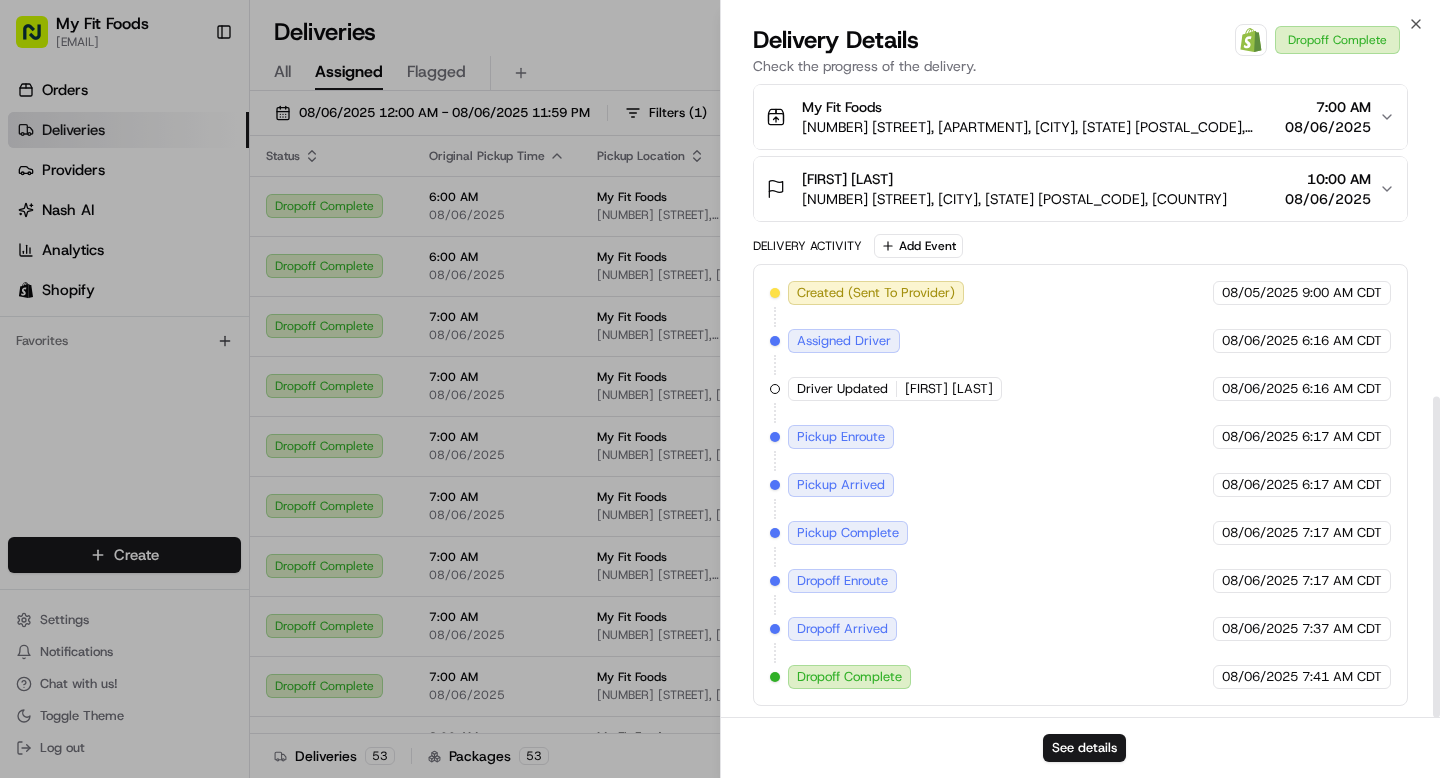 scroll, scrollTop: 617, scrollLeft: 0, axis: vertical 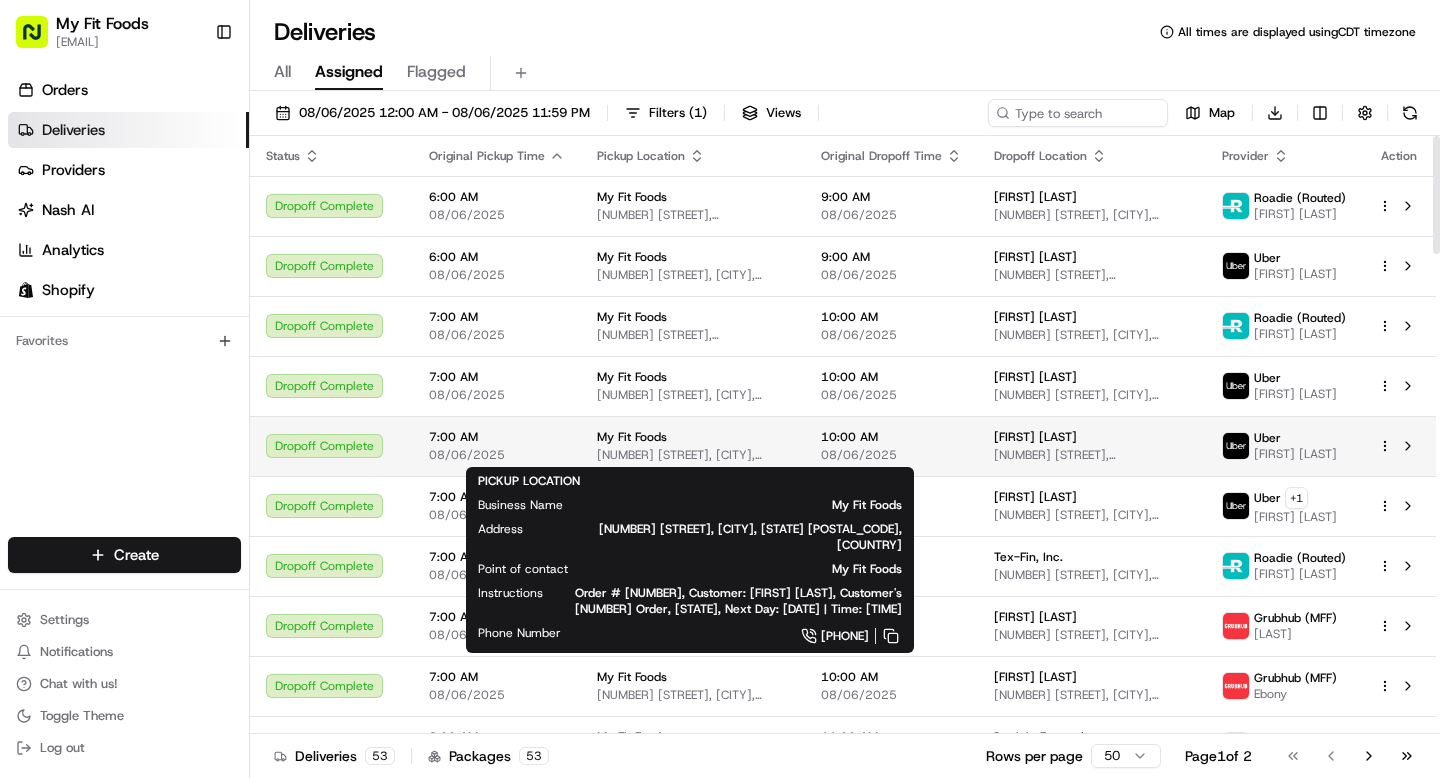 click on "[NUMBER] [STREET], [CITY], [STATE] [POSTAL_CODE], [COUNTRY]" at bounding box center [693, 455] 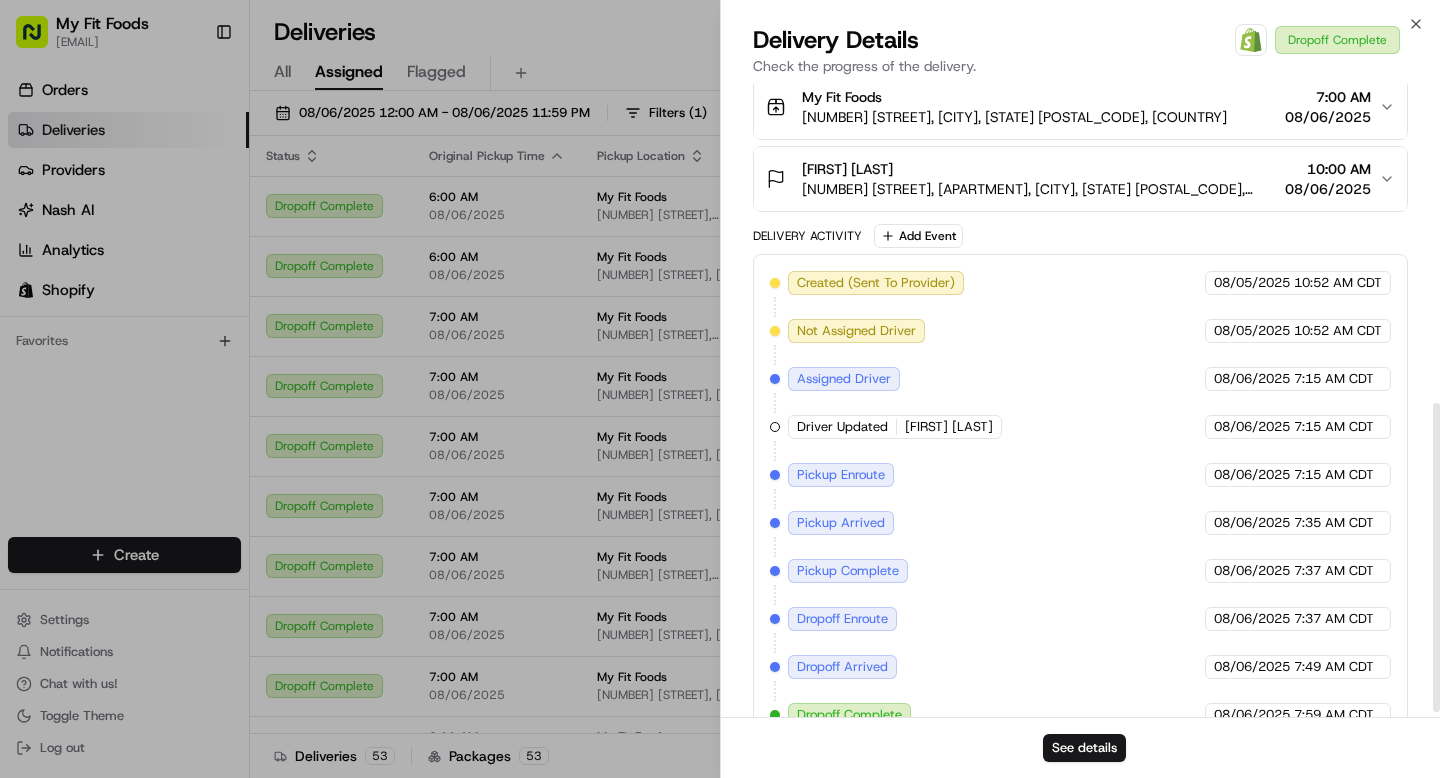scroll, scrollTop: 665, scrollLeft: 0, axis: vertical 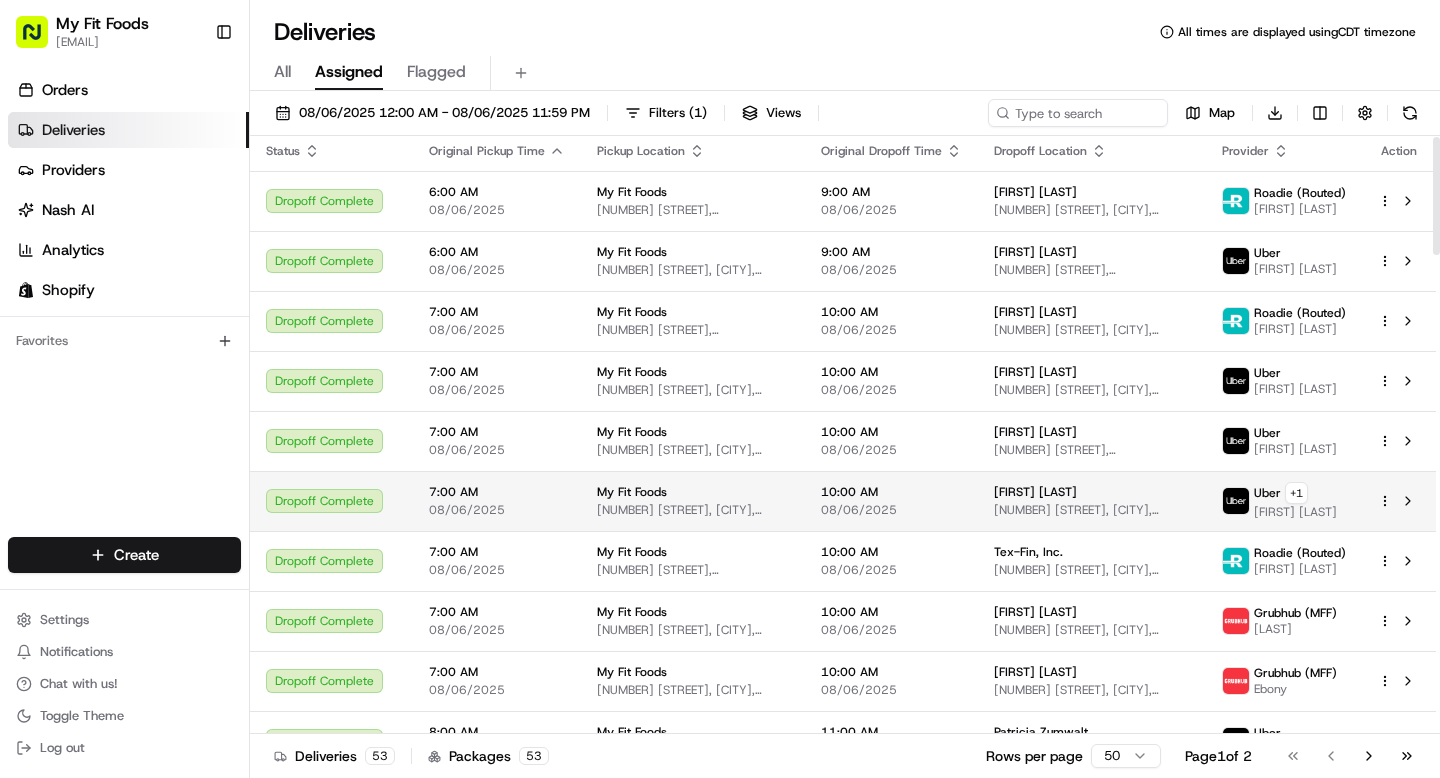 click on "My Fit Foods" at bounding box center (693, 492) 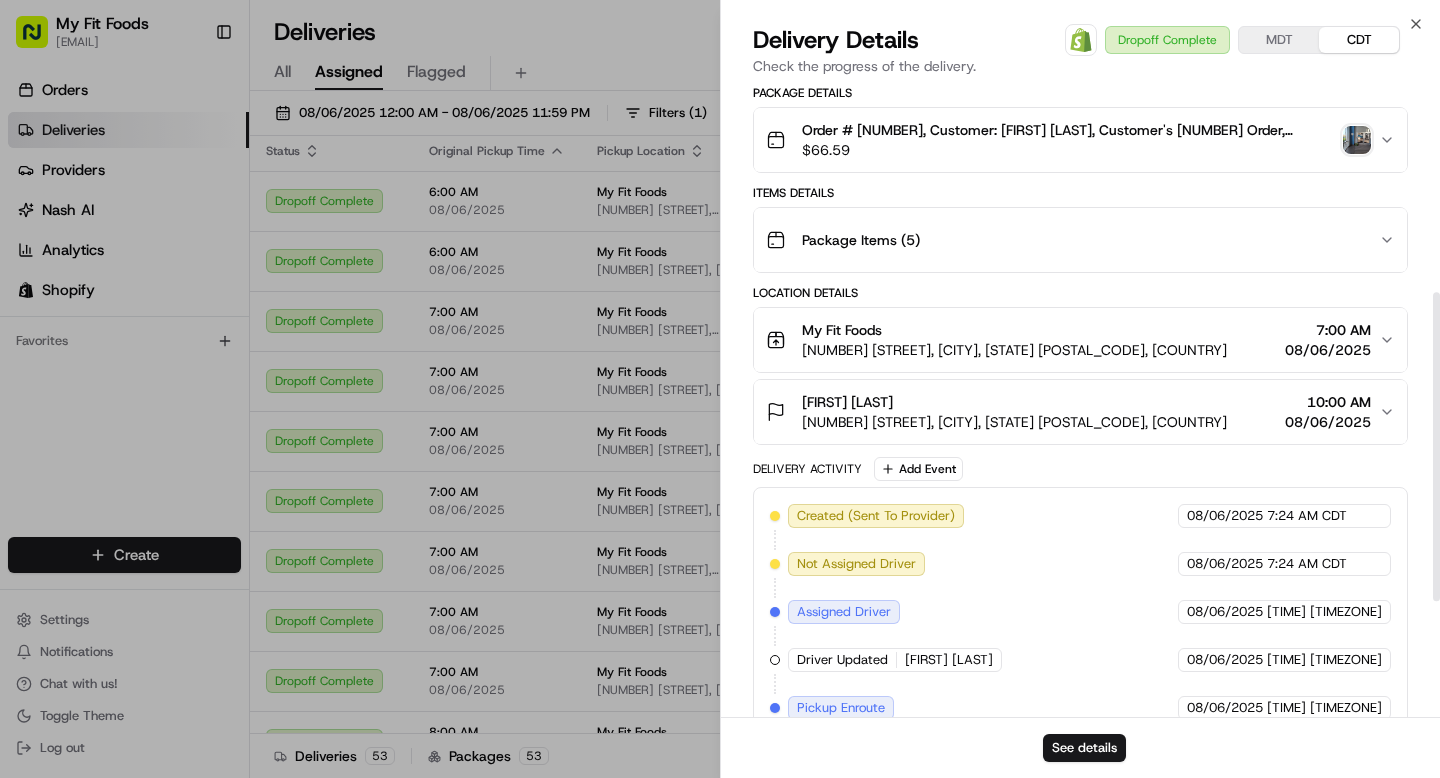 scroll, scrollTop: 665, scrollLeft: 0, axis: vertical 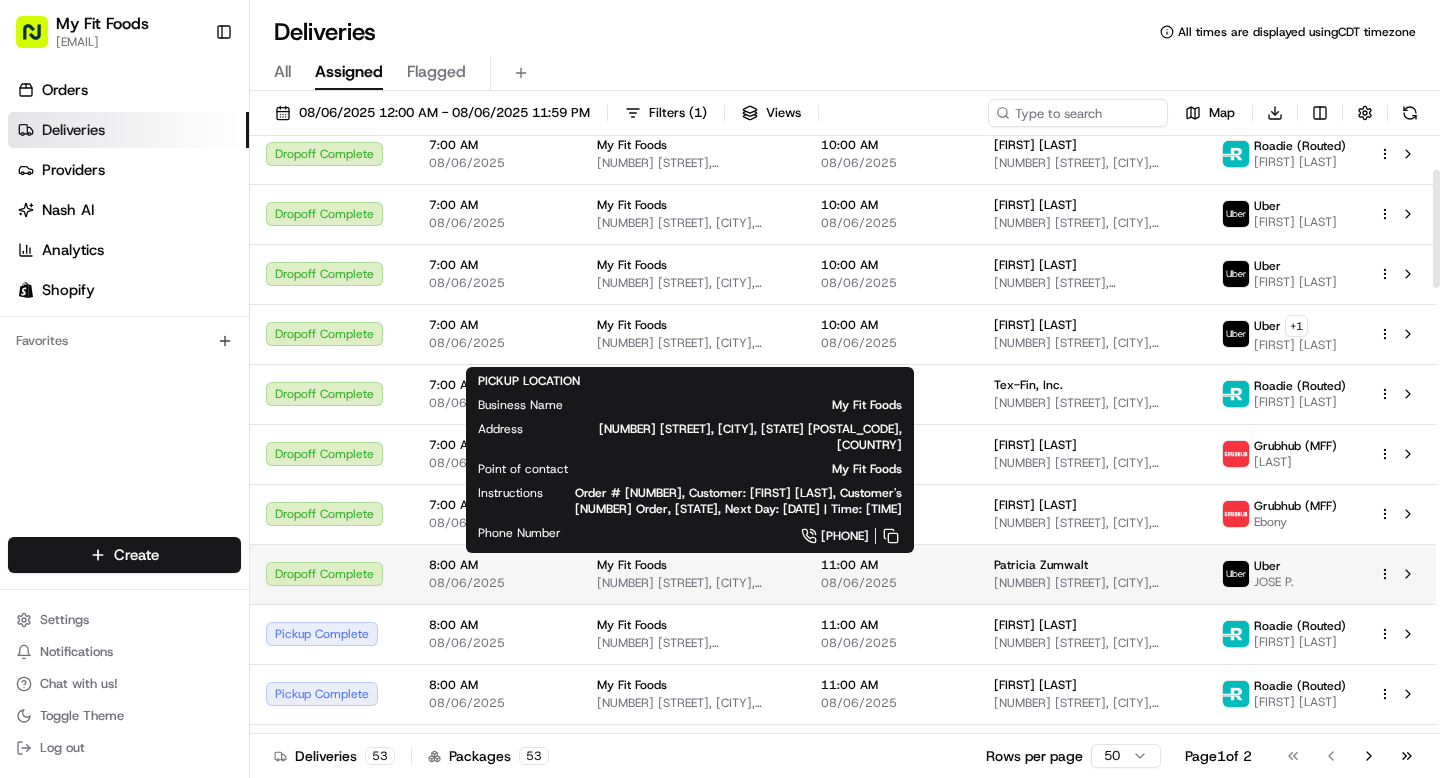 click on "[NUMBER] [STREET], [CITY], [STATE] [POSTAL_CODE], [COUNTRY]" at bounding box center [693, 583] 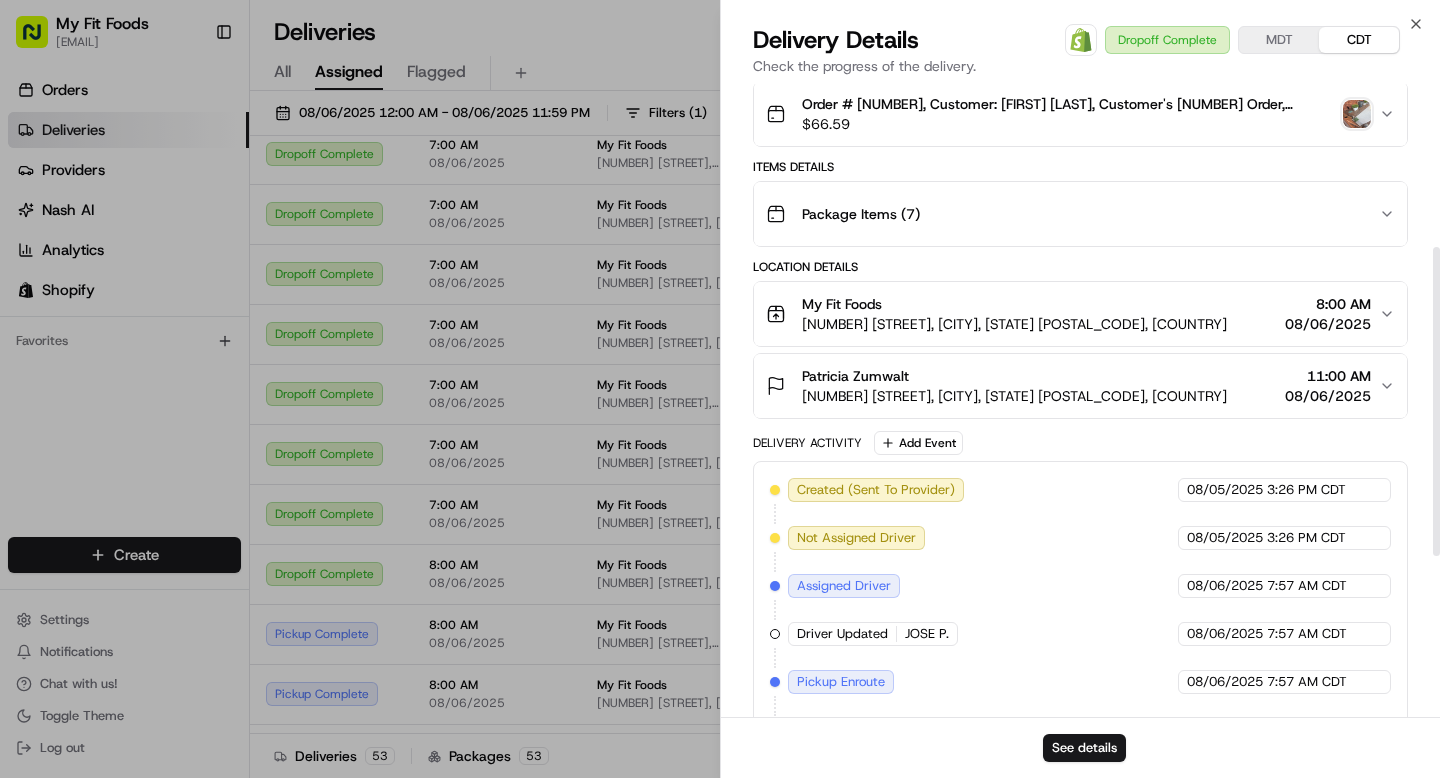 scroll, scrollTop: 453, scrollLeft: 0, axis: vertical 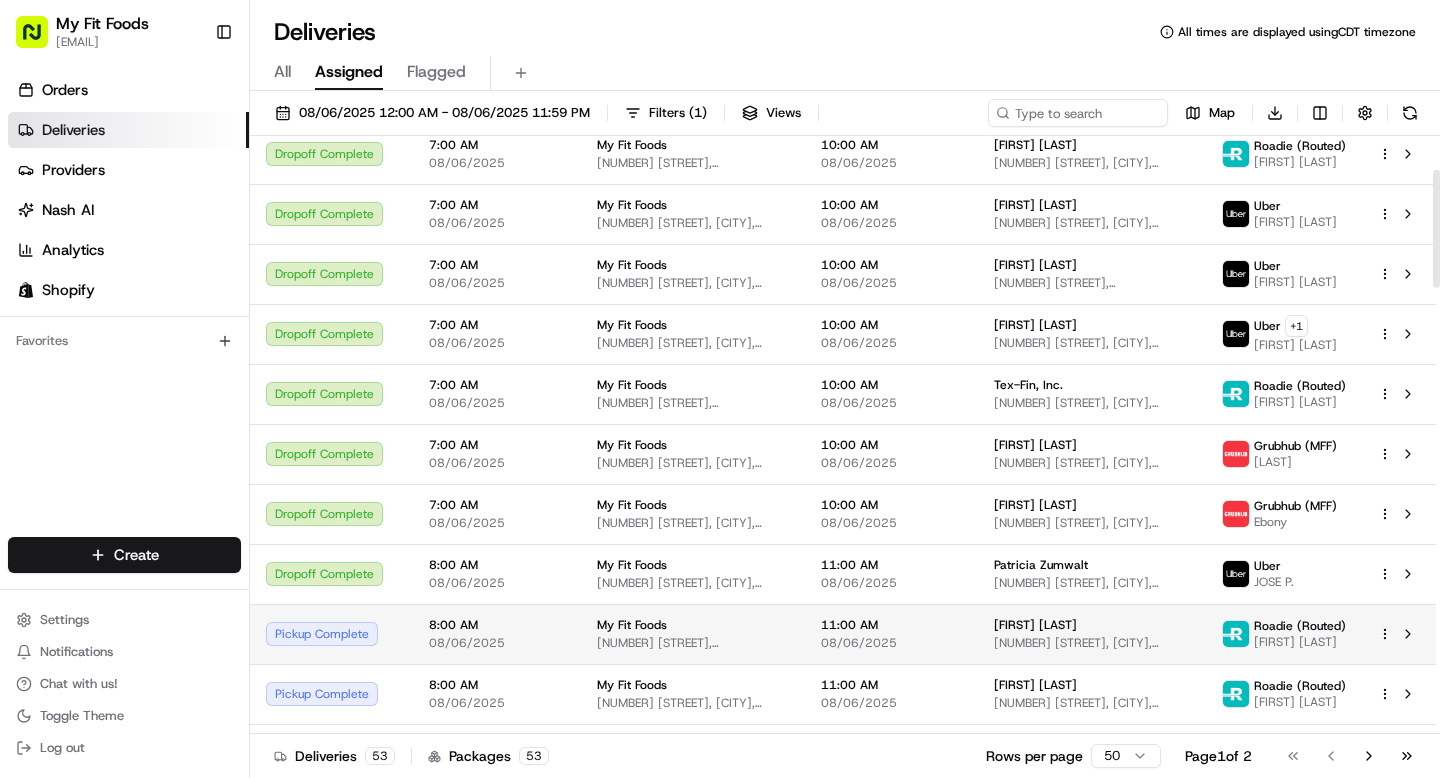 click on "My Fit Foods" at bounding box center (693, 625) 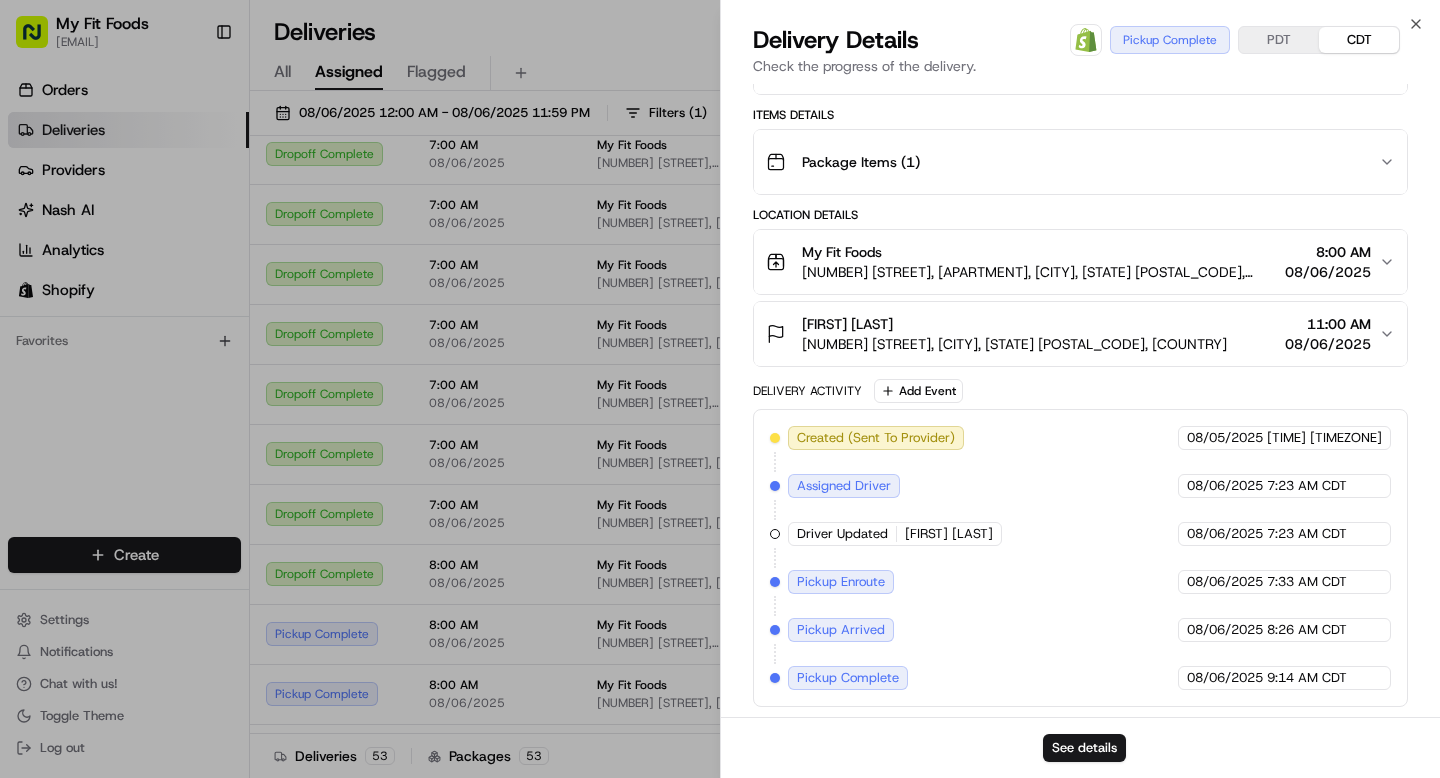 scroll, scrollTop: 473, scrollLeft: 0, axis: vertical 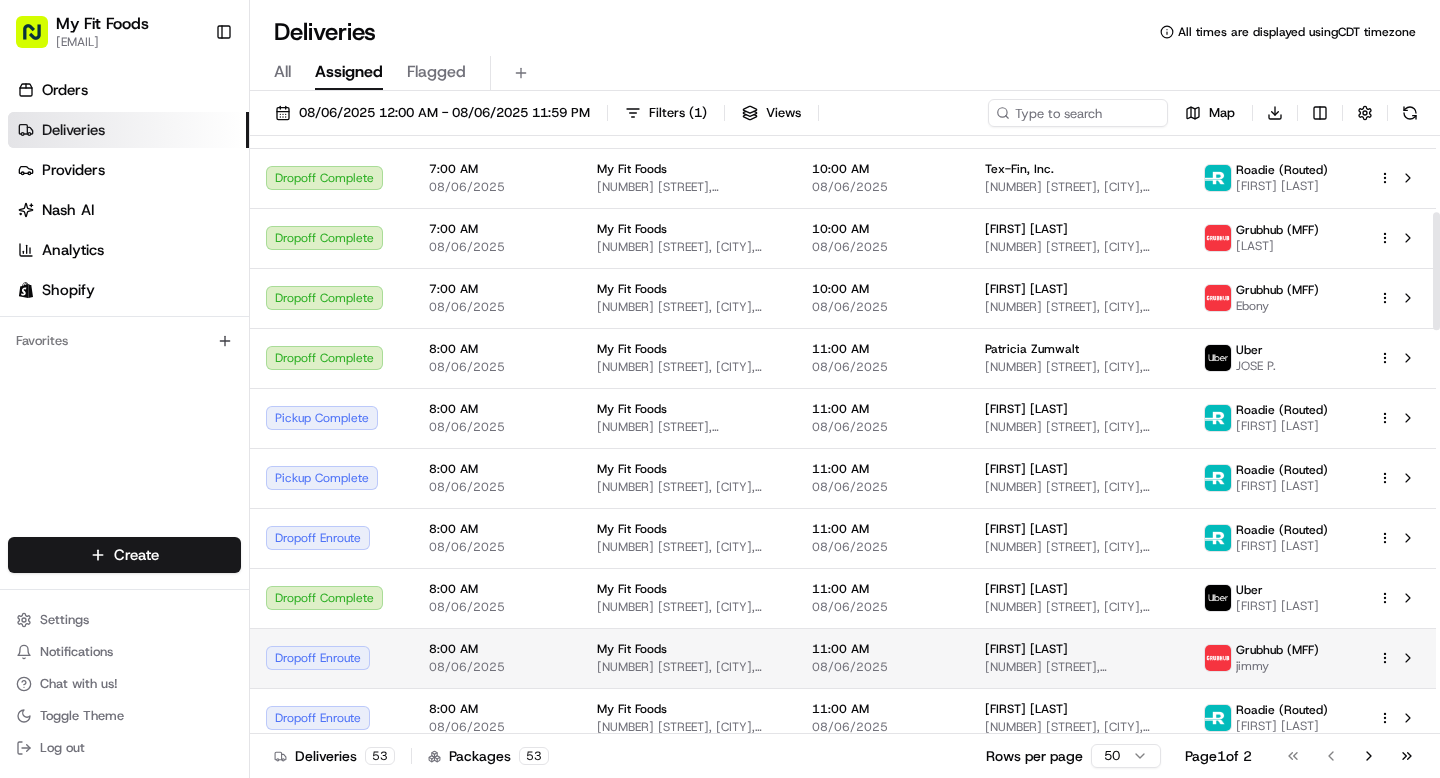 click on "[NUMBER] [STREET], [CITY], [STATE] [POSTAL_CODE], [COUNTRY]" at bounding box center (688, 667) 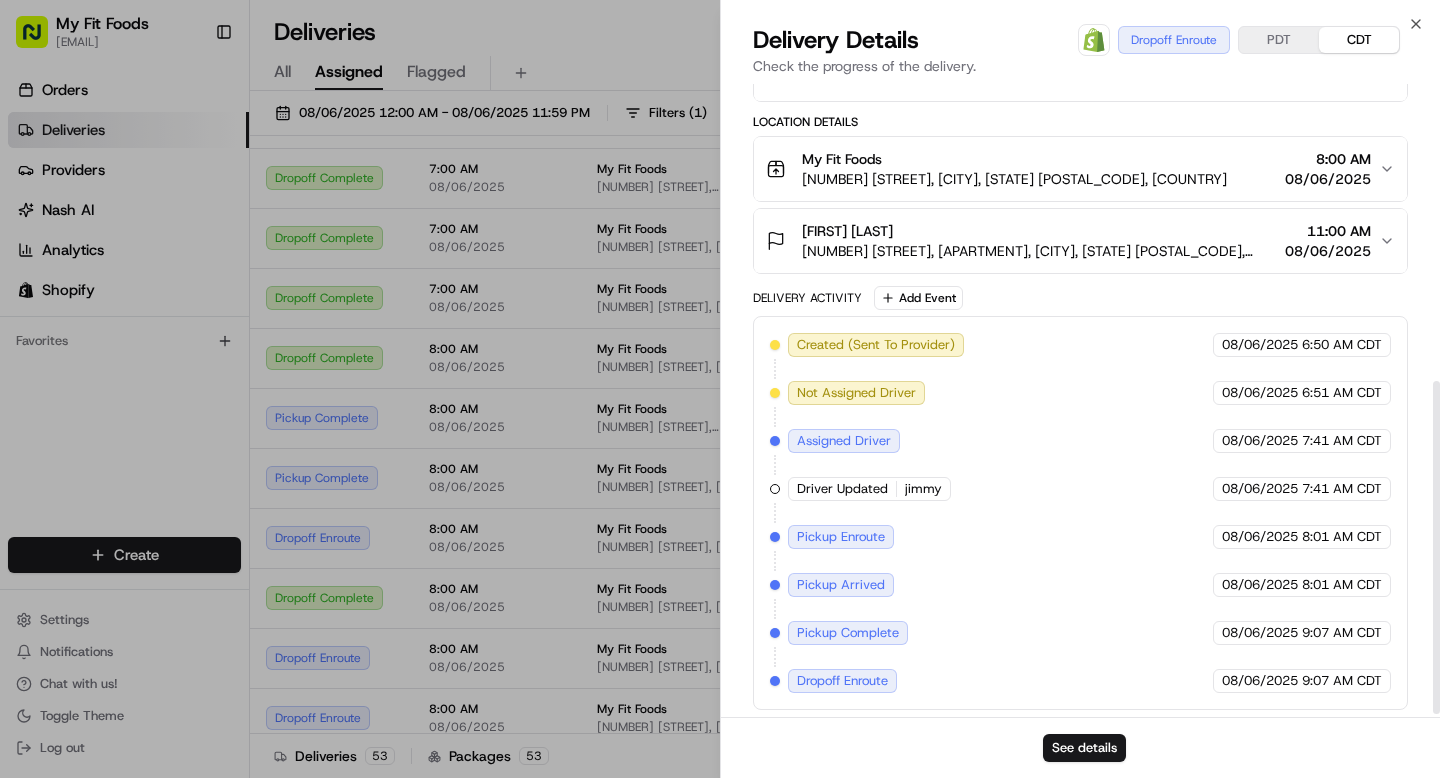 scroll, scrollTop: 569, scrollLeft: 0, axis: vertical 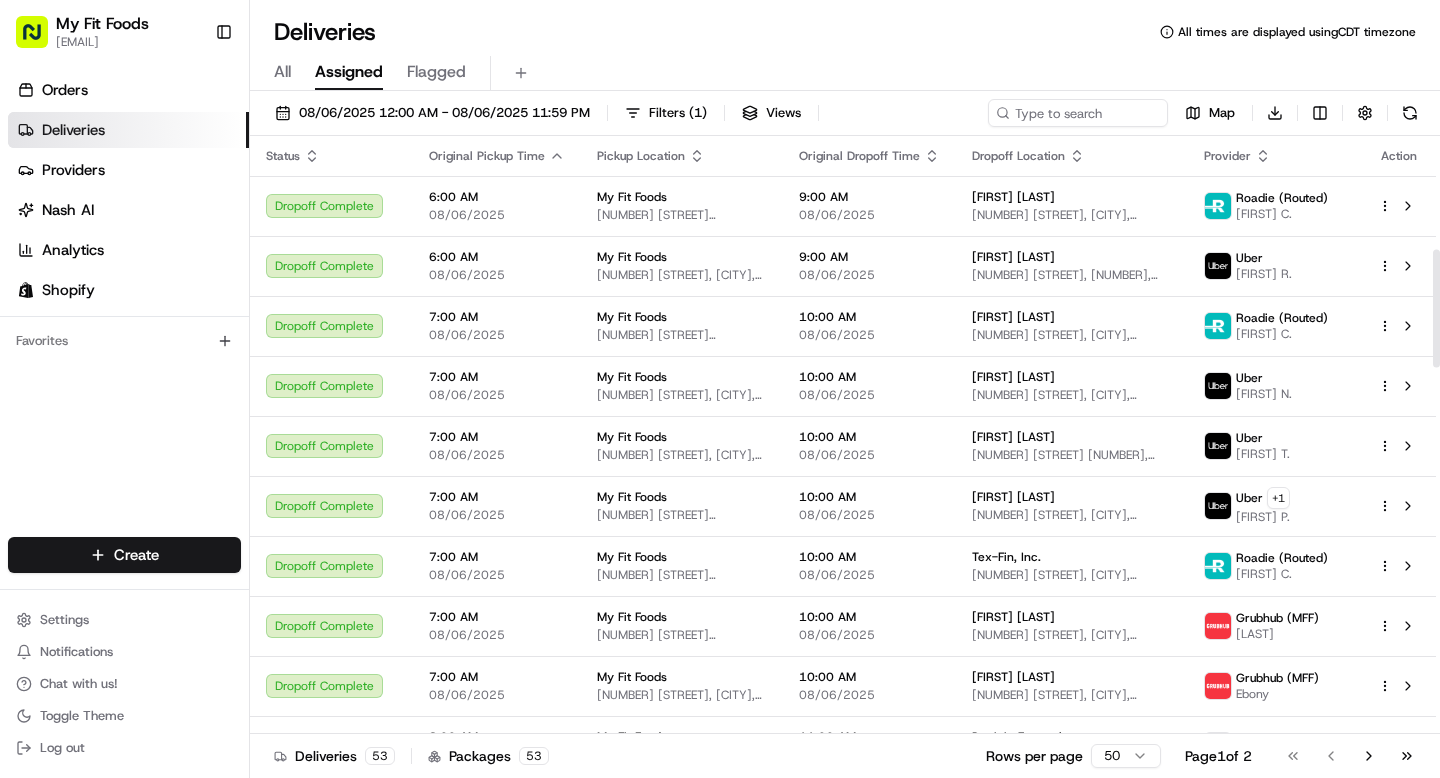 click on "08/06/2025 12:00 AM - 08/06/2025 11:59 PM" at bounding box center [444, 113] 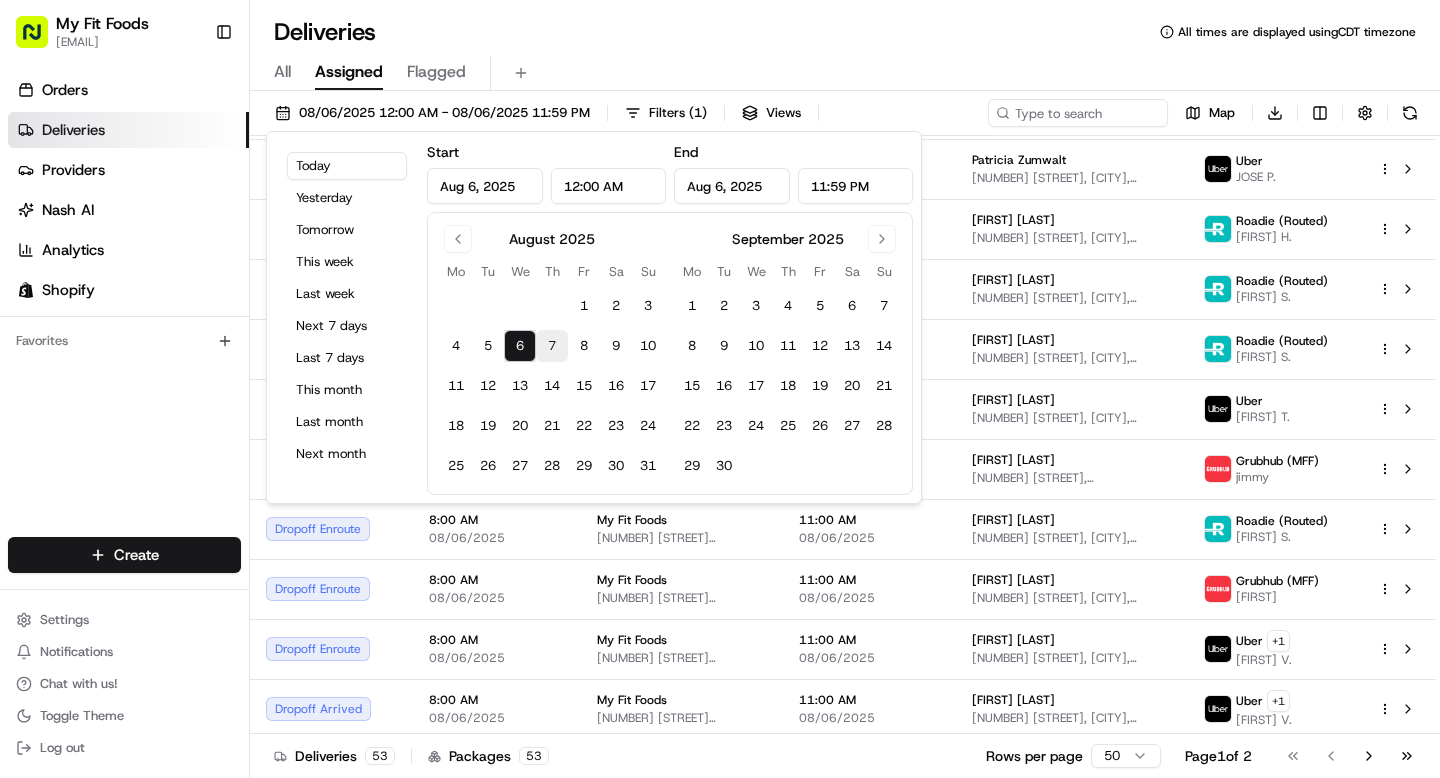 click on "7" at bounding box center [552, 346] 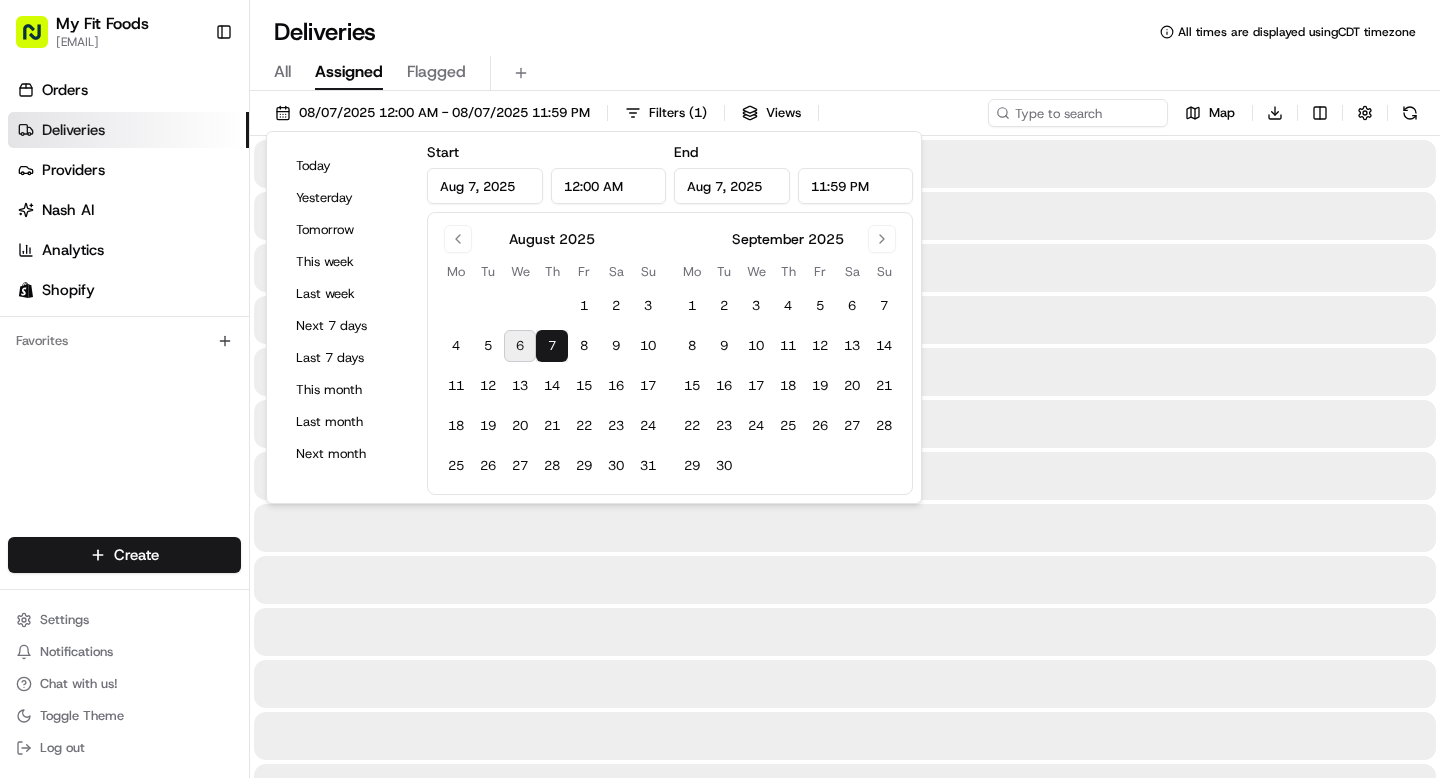 click on "7" at bounding box center [552, 346] 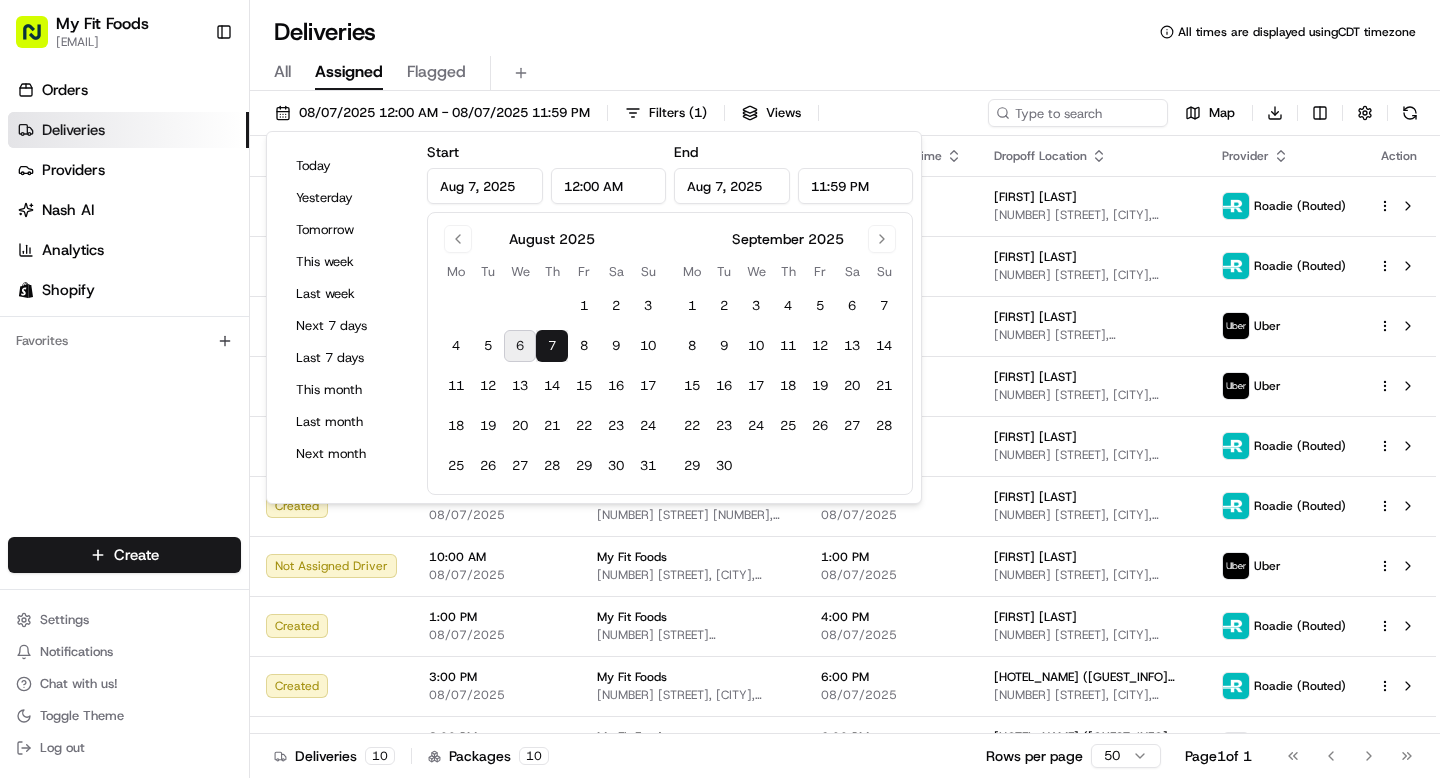 click on "7" at bounding box center [552, 346] 